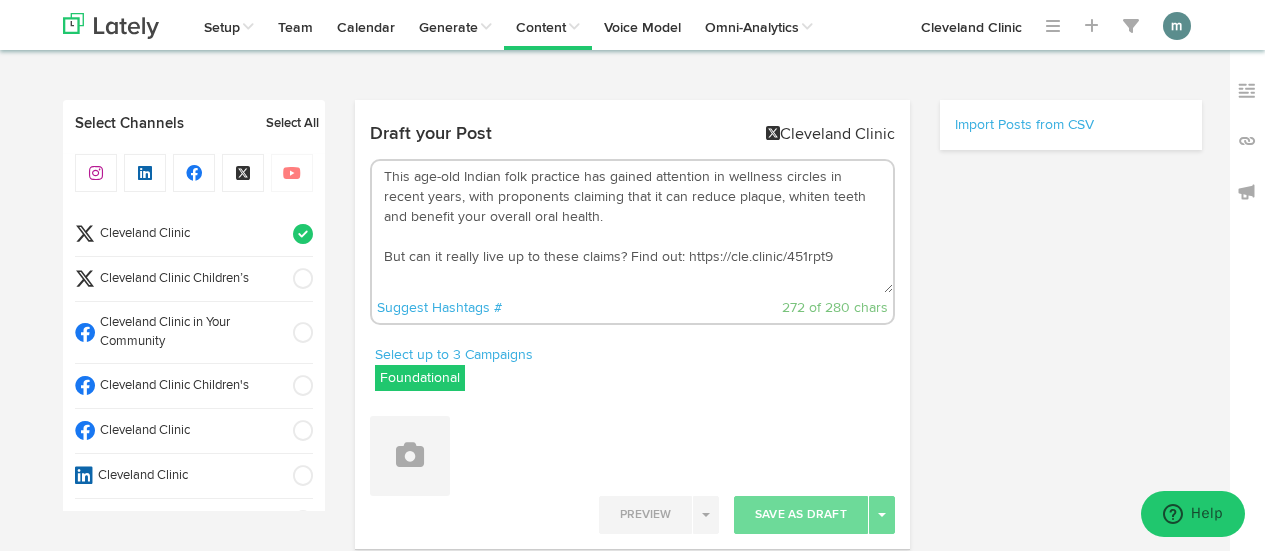 scroll, scrollTop: 0, scrollLeft: 0, axis: both 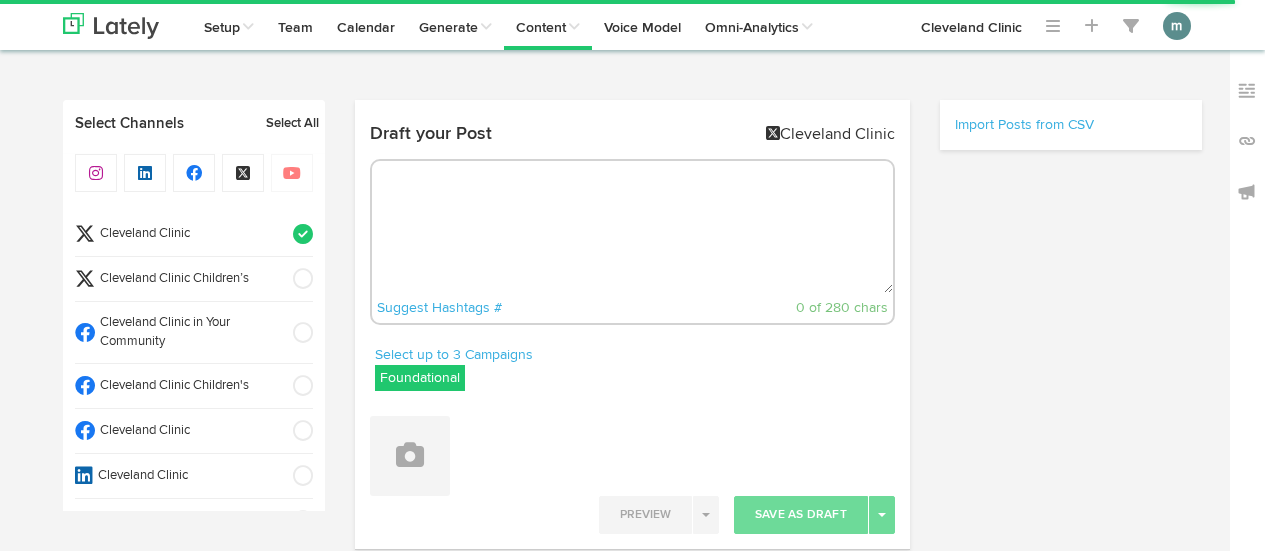 select on "2" 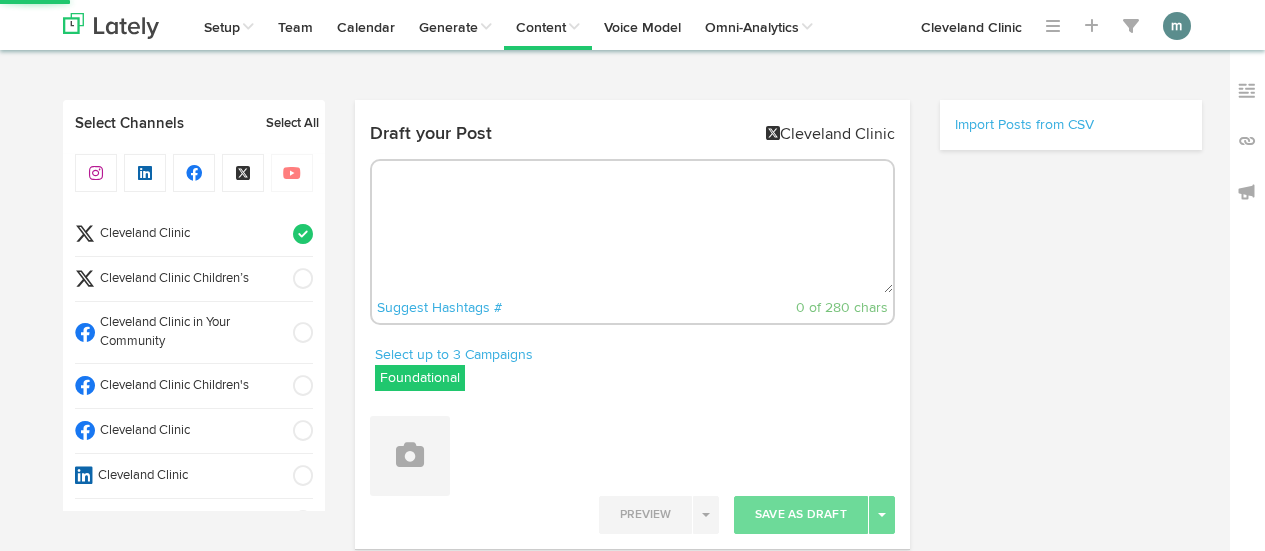 scroll, scrollTop: 0, scrollLeft: 0, axis: both 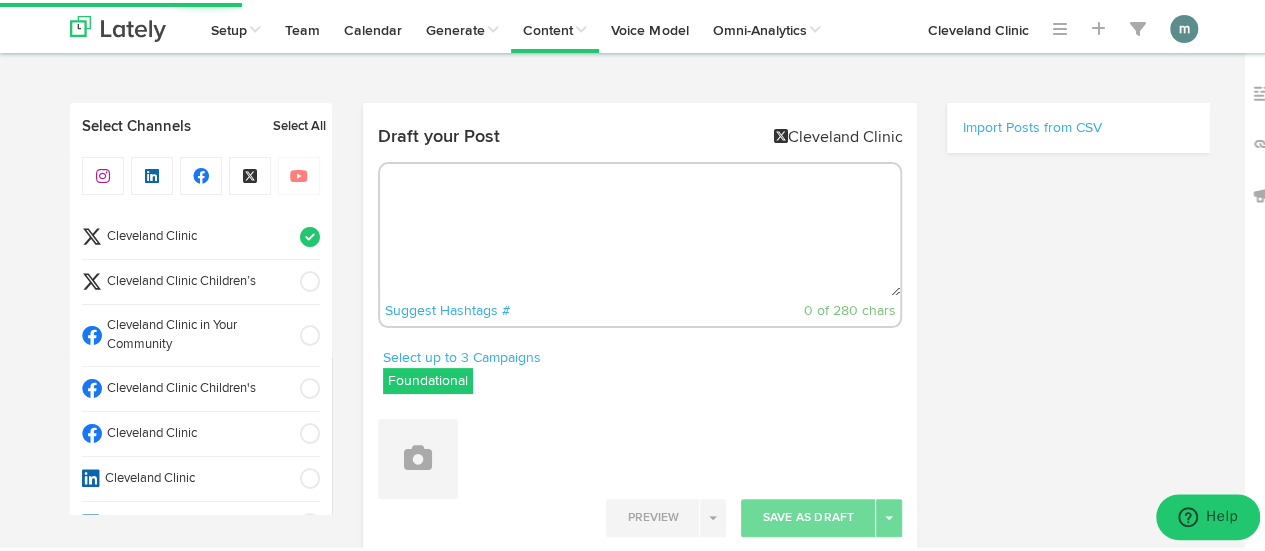 click at bounding box center (640, 227) 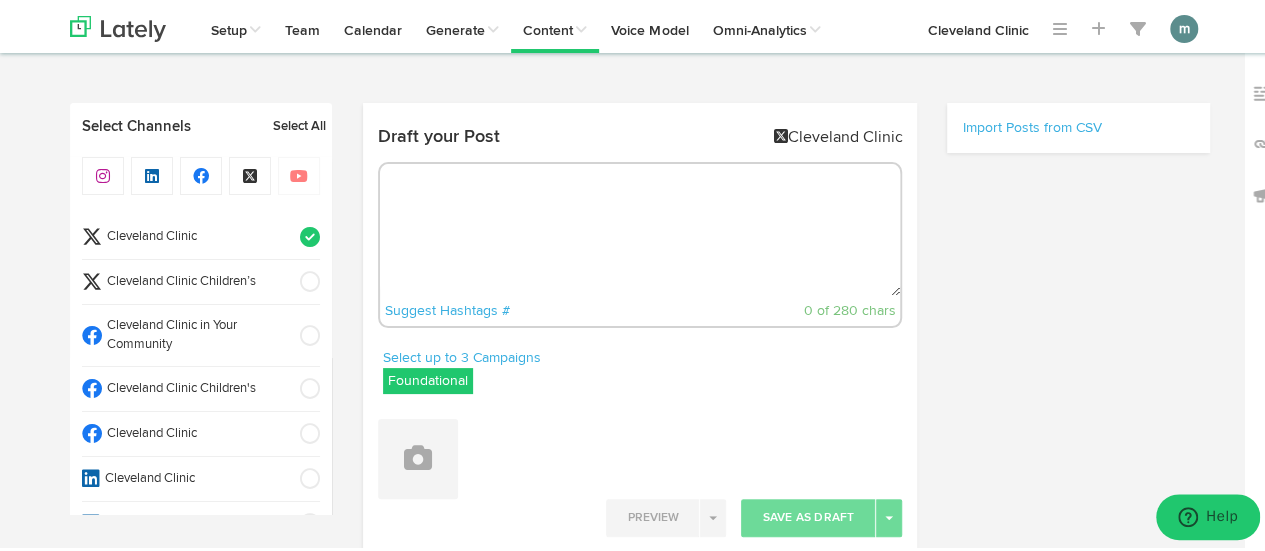 paste on "No bones about it, your skeletal system is a huge part of what keeps your body at peak performance. https://cle.clinic/4kUm1xq" 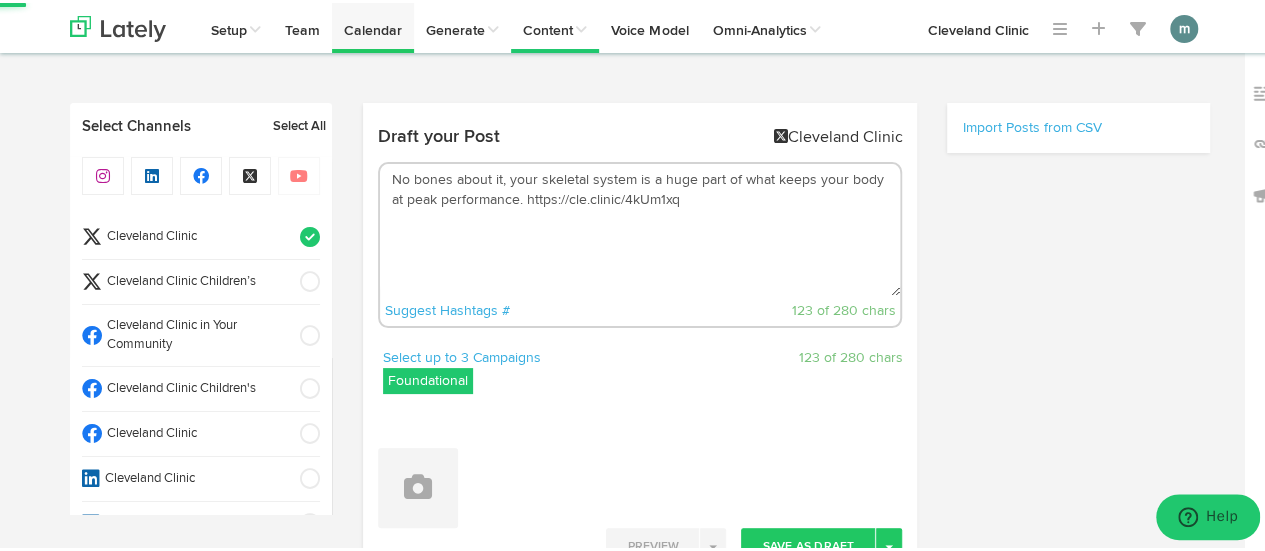 type on "No bones about it, your skeletal system is a huge part of what keeps your body at peak performance. https://cle.clinic/4kUm1xq" 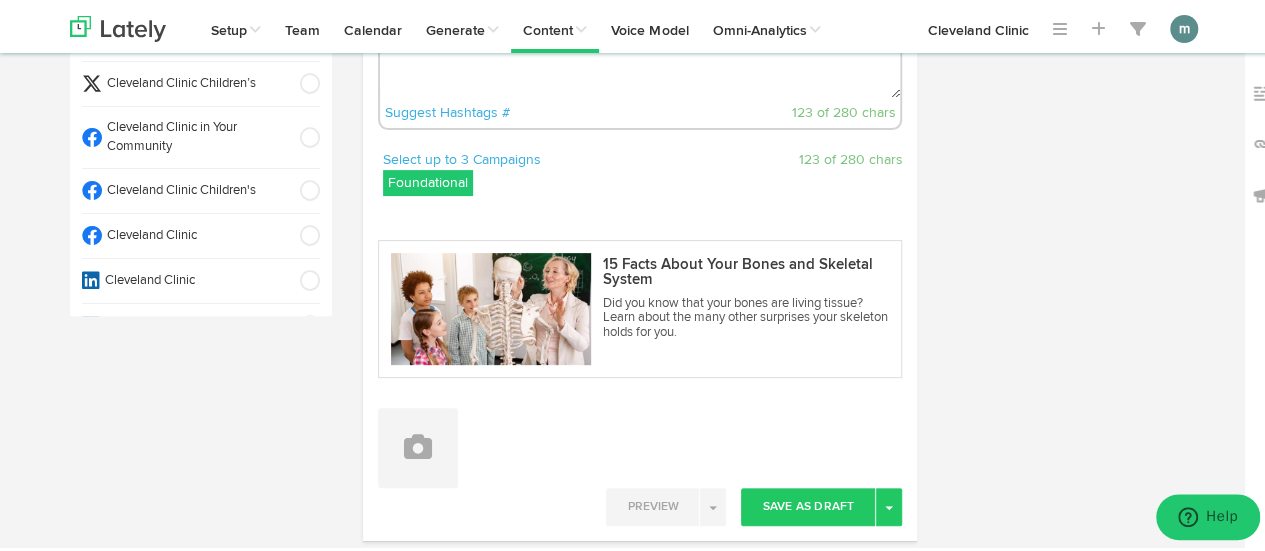 scroll, scrollTop: 200, scrollLeft: 0, axis: vertical 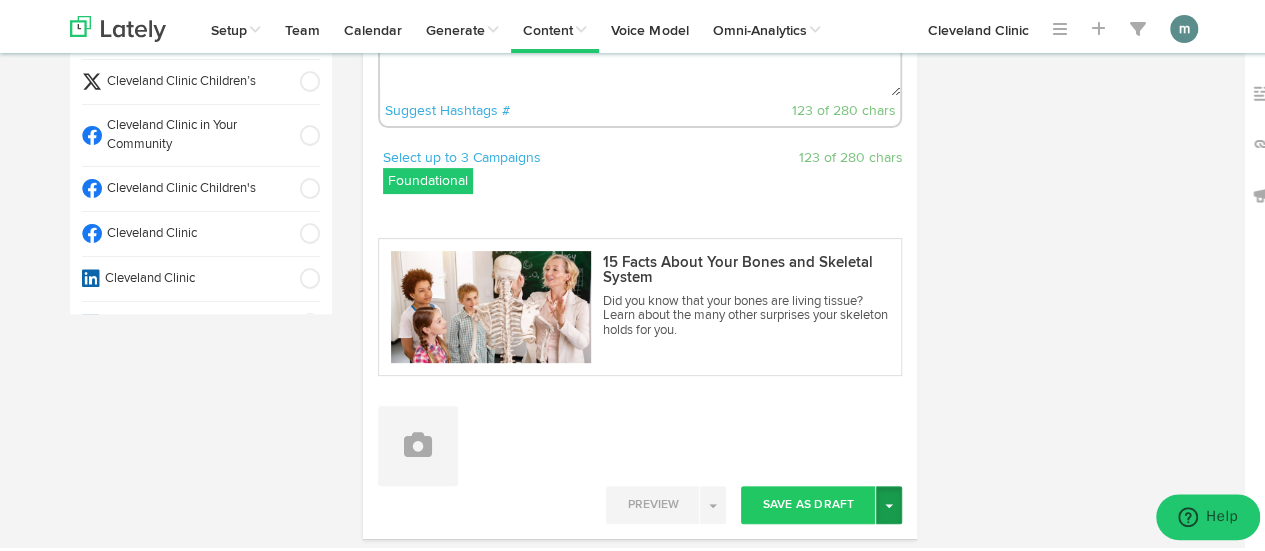 click on "Toggle Dropdown" at bounding box center [889, 502] 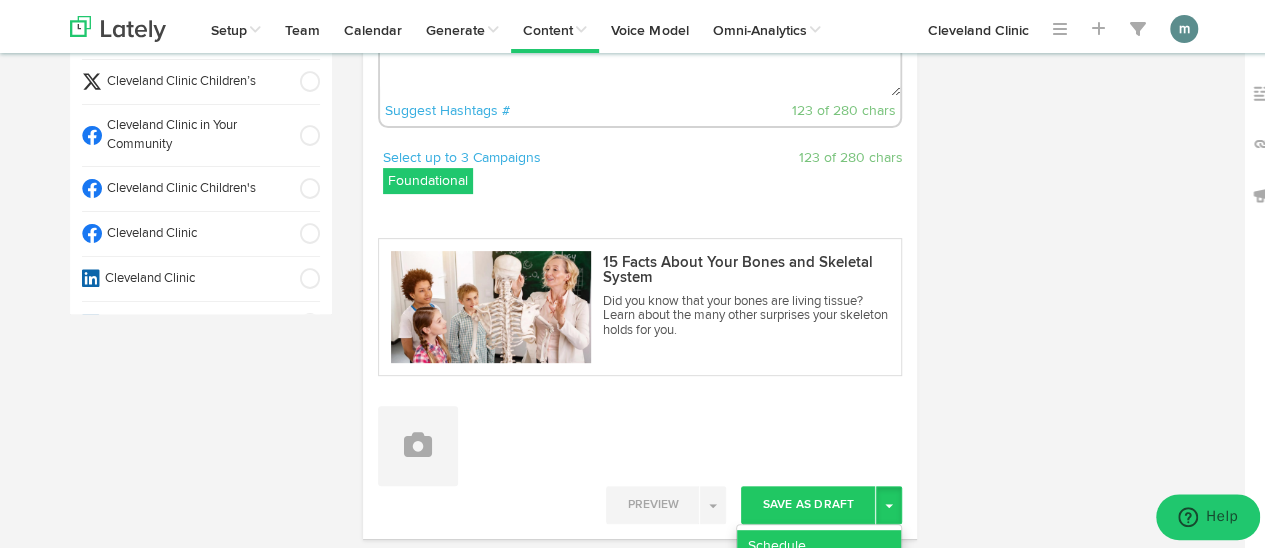 click on "Schedule" at bounding box center [819, 543] 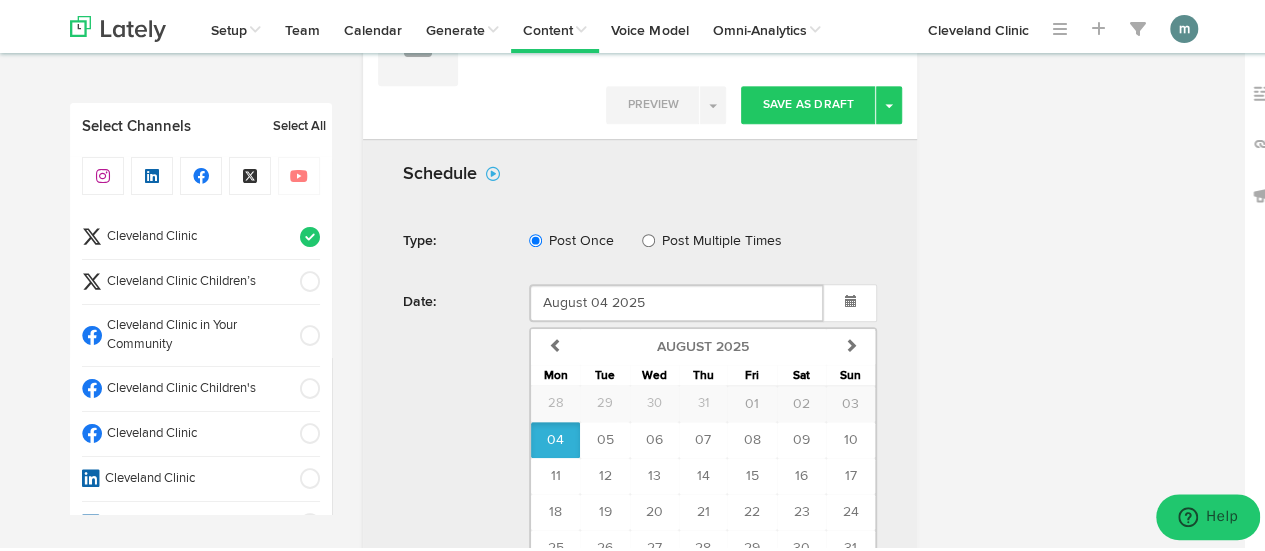 scroll, scrollTop: 800, scrollLeft: 0, axis: vertical 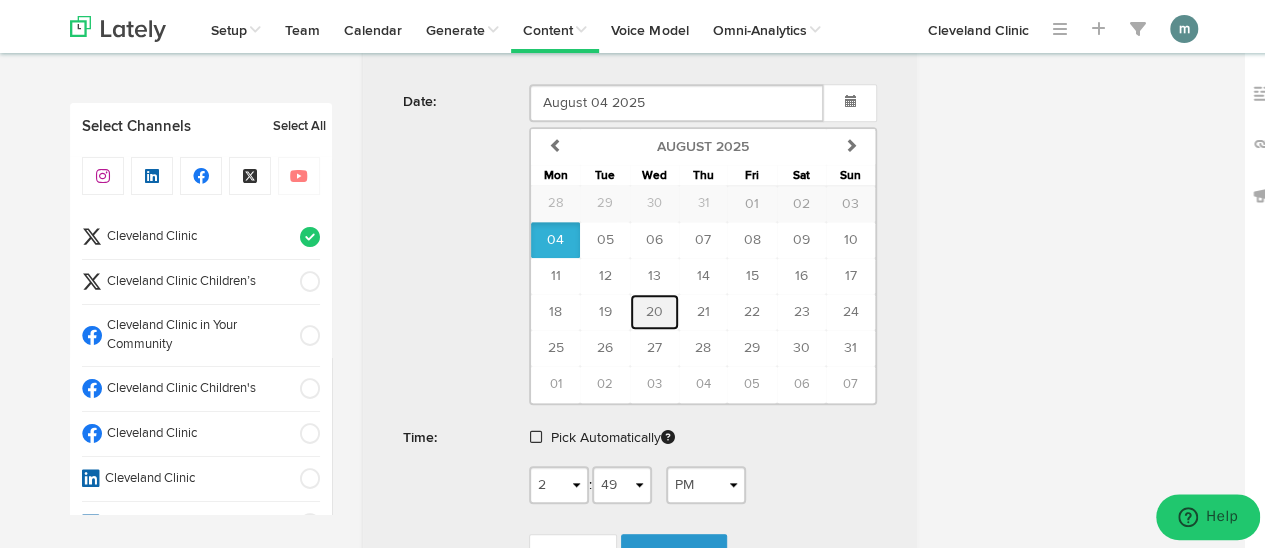 click on "20" at bounding box center (654, 309) 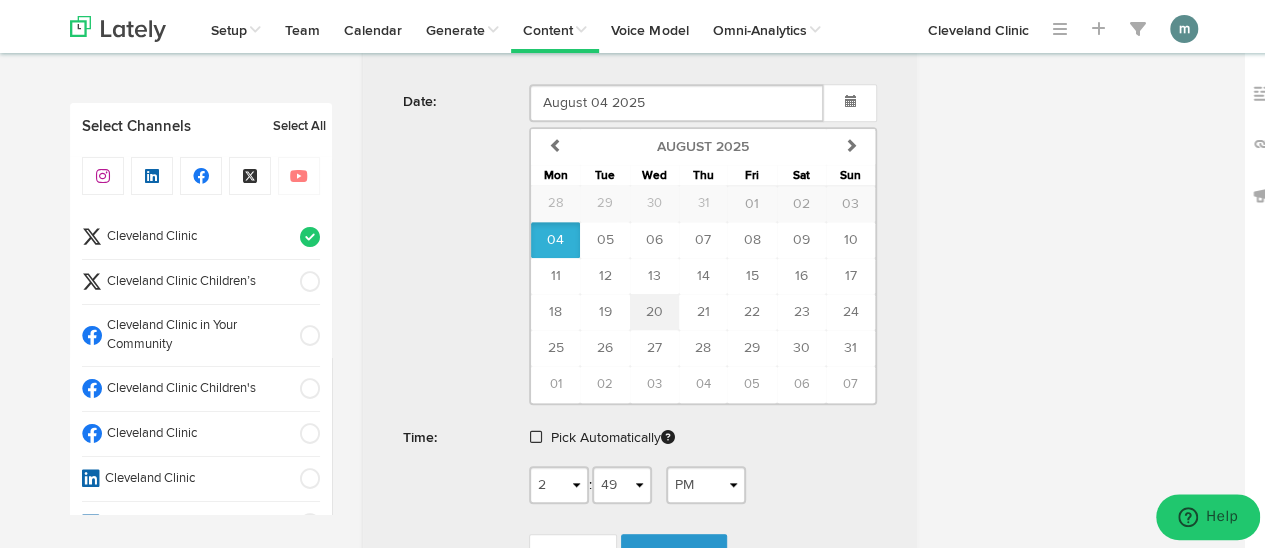 type on "[MONTH] [NUMBER] [YEAR]" 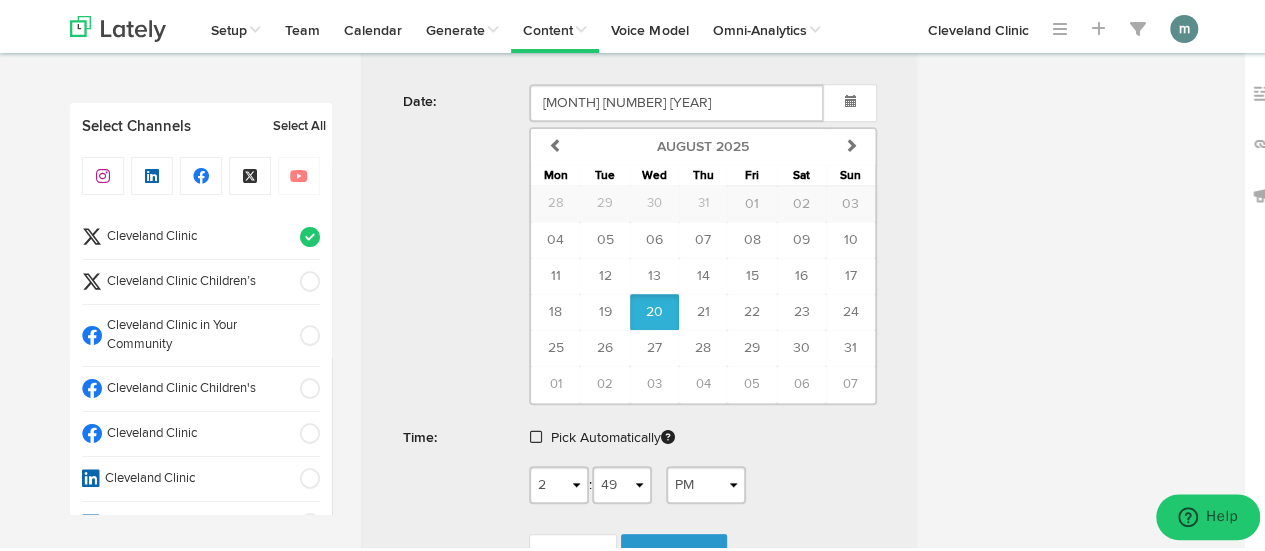click at bounding box center (536, 434) 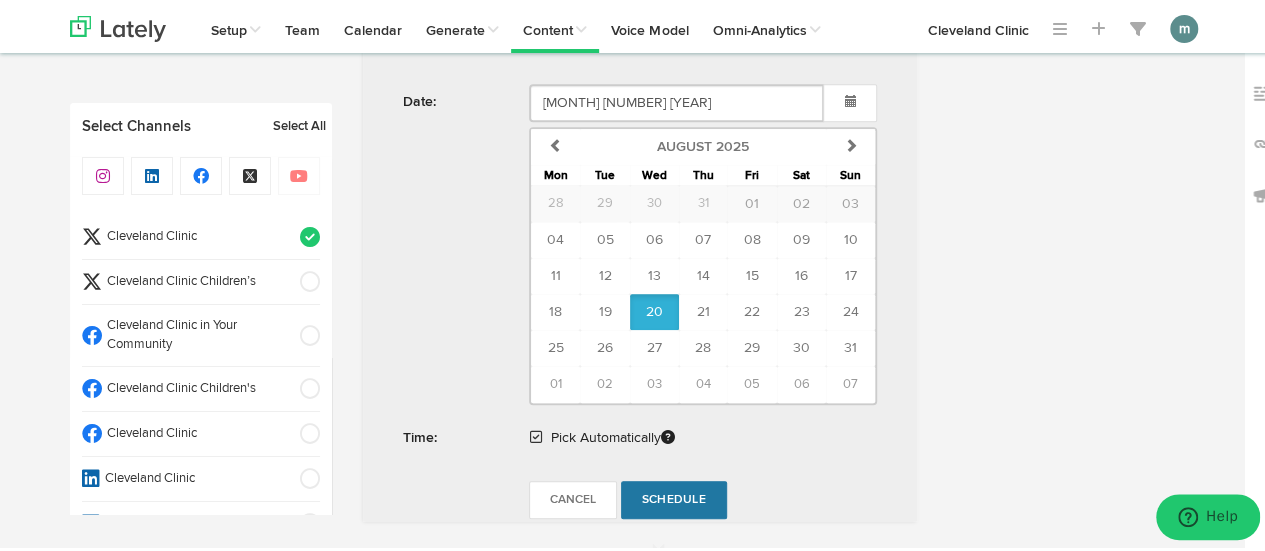click on "Schedule" at bounding box center (674, 497) 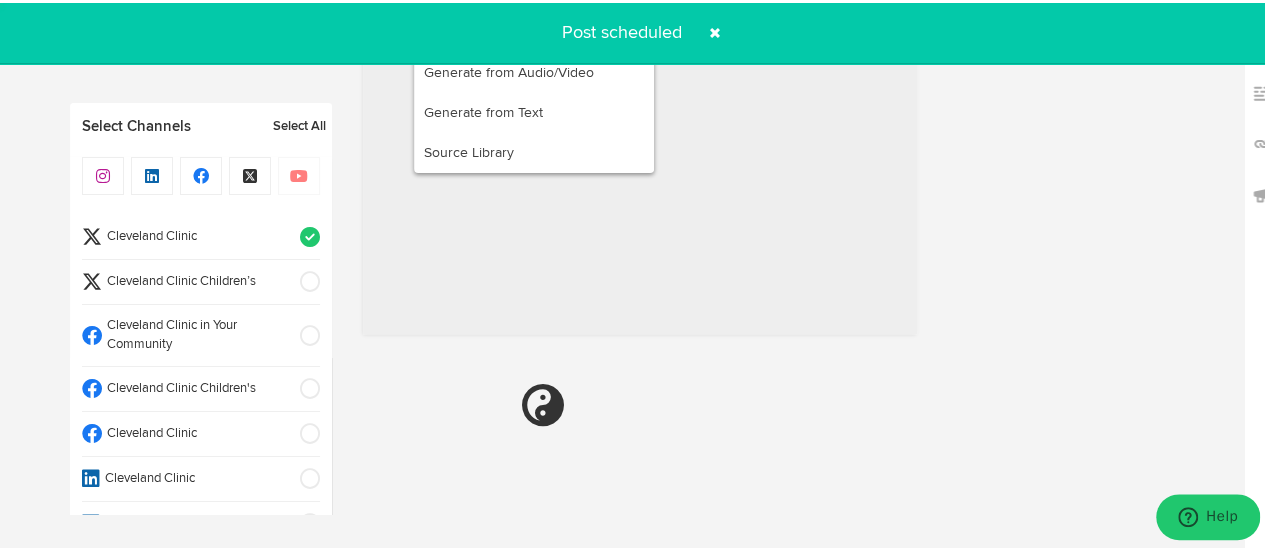 radio on "true" 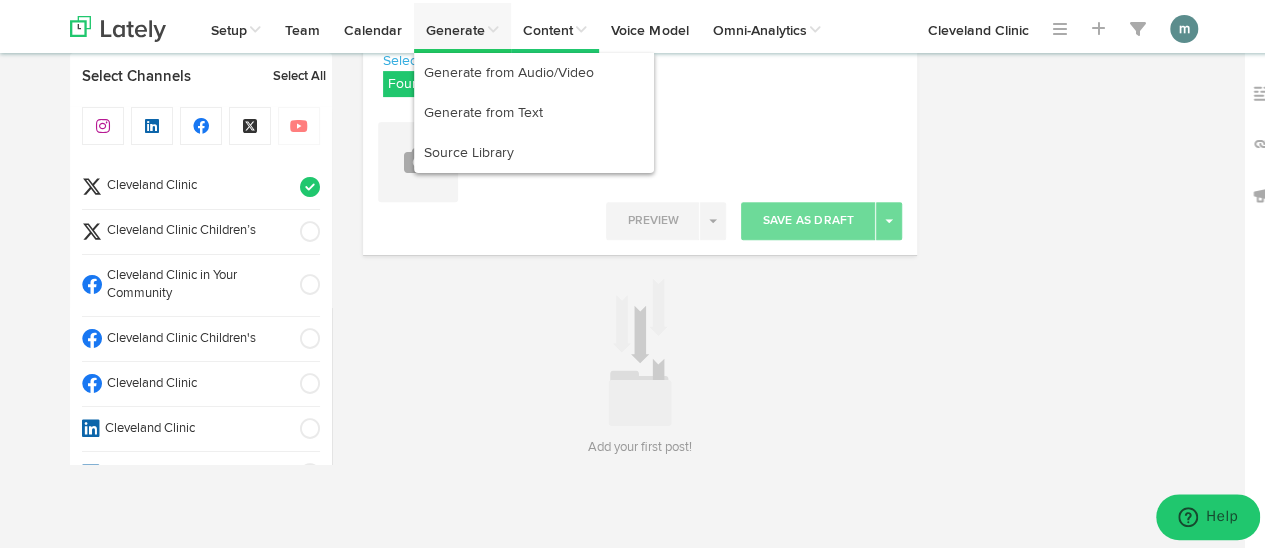 scroll, scrollTop: 295, scrollLeft: 0, axis: vertical 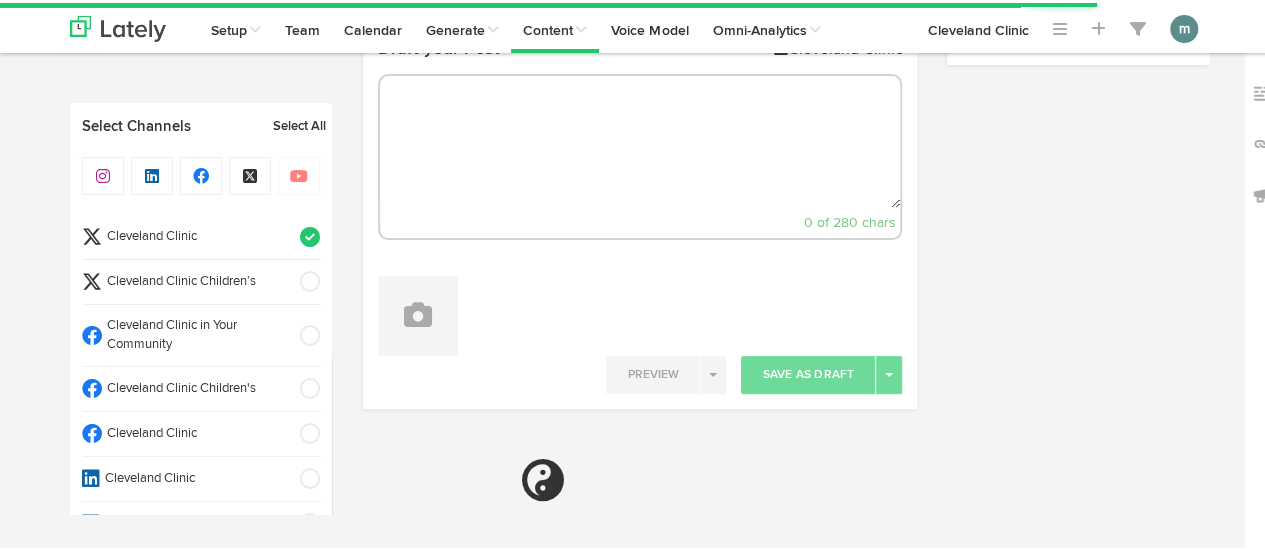 select on "2" 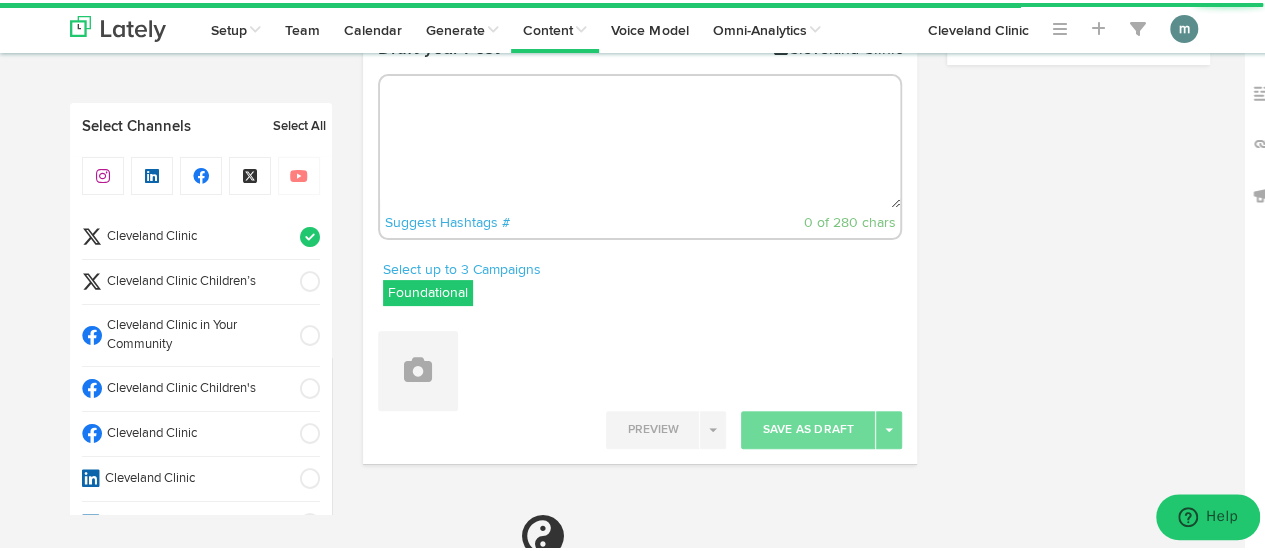 click at bounding box center [640, 139] 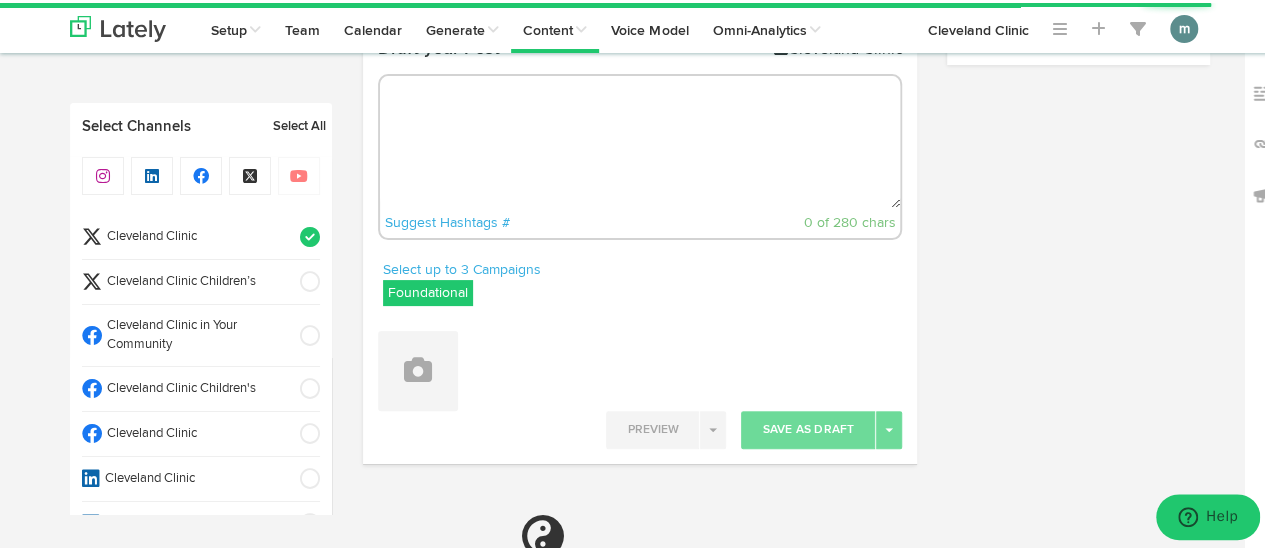 paste on "You may not have the best memories of eating Brussels sprouts when you were younger. But the mini cabbage-like veggies are worth a bite because they’re packed with nutrients like vitamin K and vitamin C — and they’re low in calories. https://cle.clinic/40JiU3A" 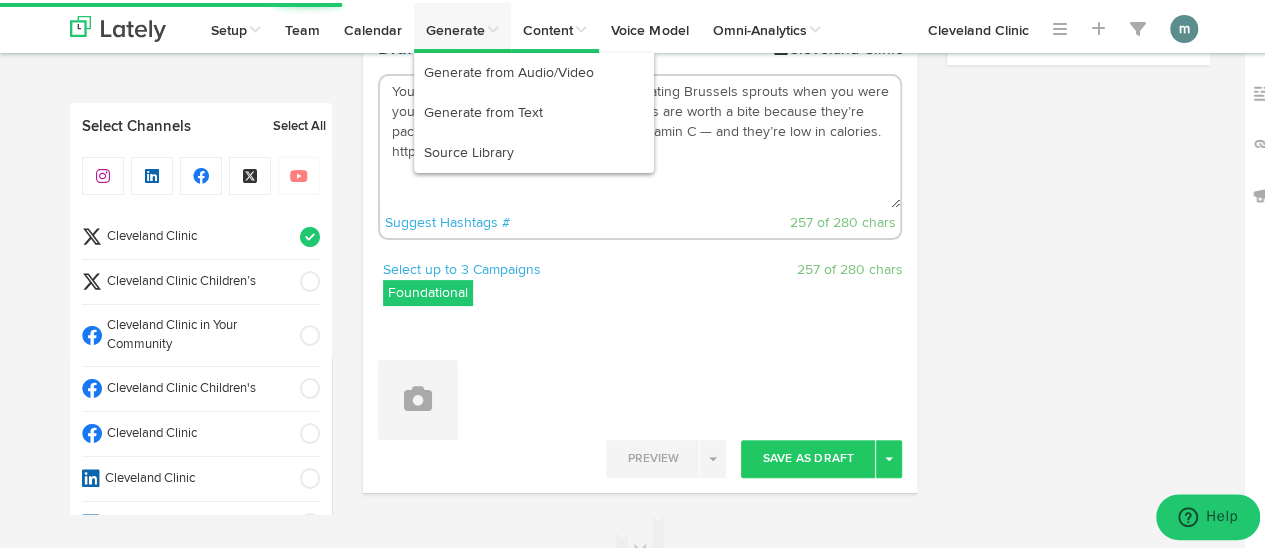 type on "You may not have the best memories of eating Brussels sprouts when you were younger. But the mini cabbage-like veggies are worth a bite because they’re packed with nutrients like vitamin K and vitamin C — and they’re low in calories. https://cle.clinic/40JiU3A" 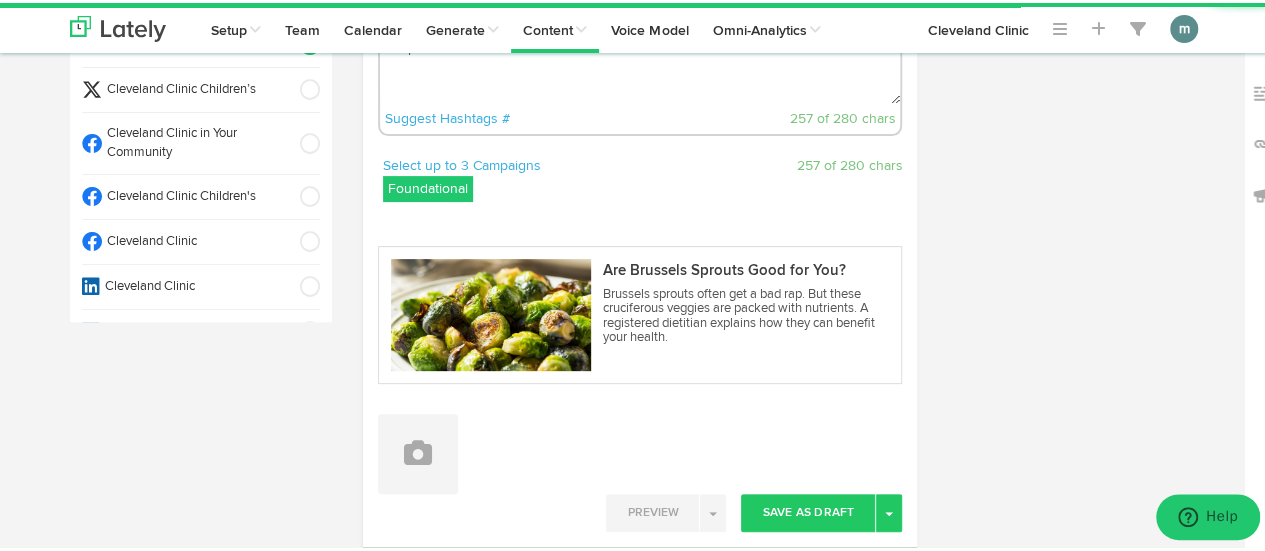 scroll, scrollTop: 288, scrollLeft: 0, axis: vertical 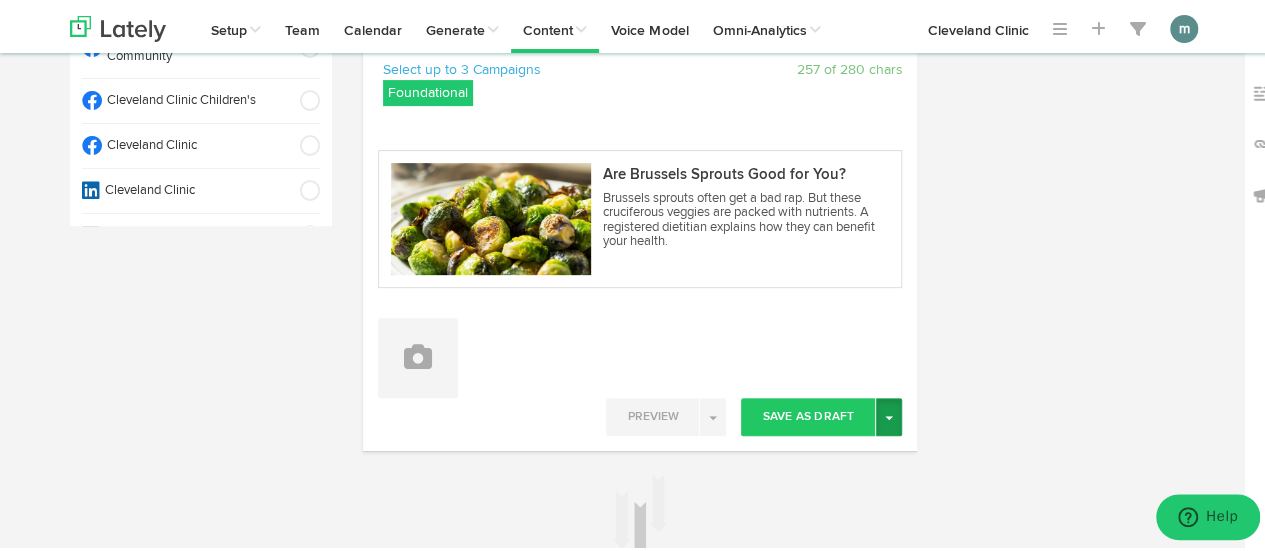 click at bounding box center [889, 415] 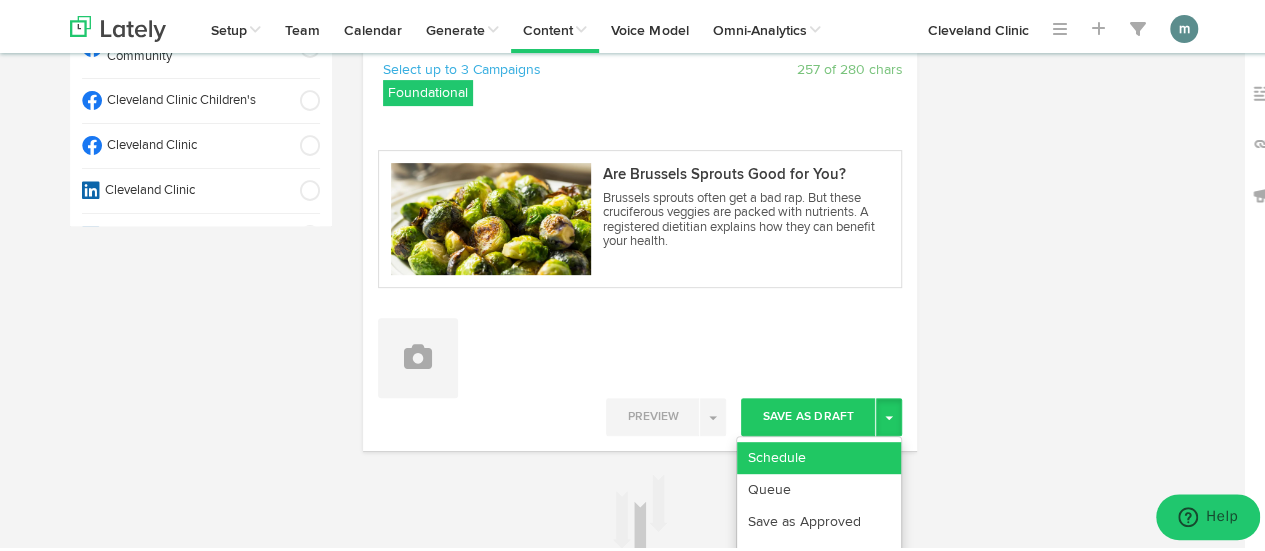 click on "Schedule" at bounding box center [819, 455] 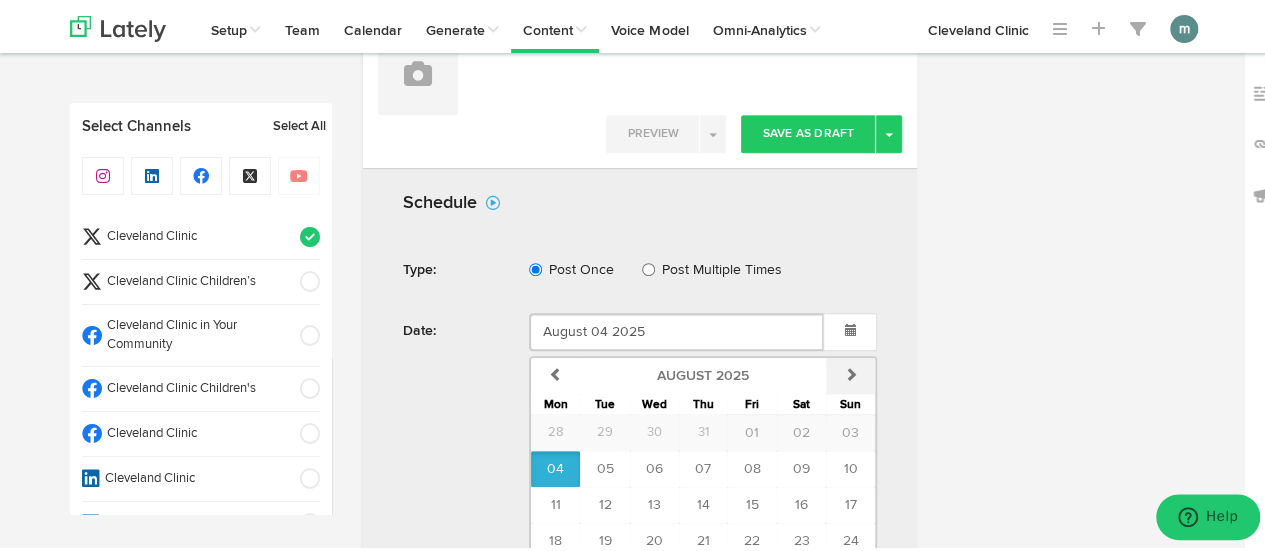 scroll, scrollTop: 688, scrollLeft: 0, axis: vertical 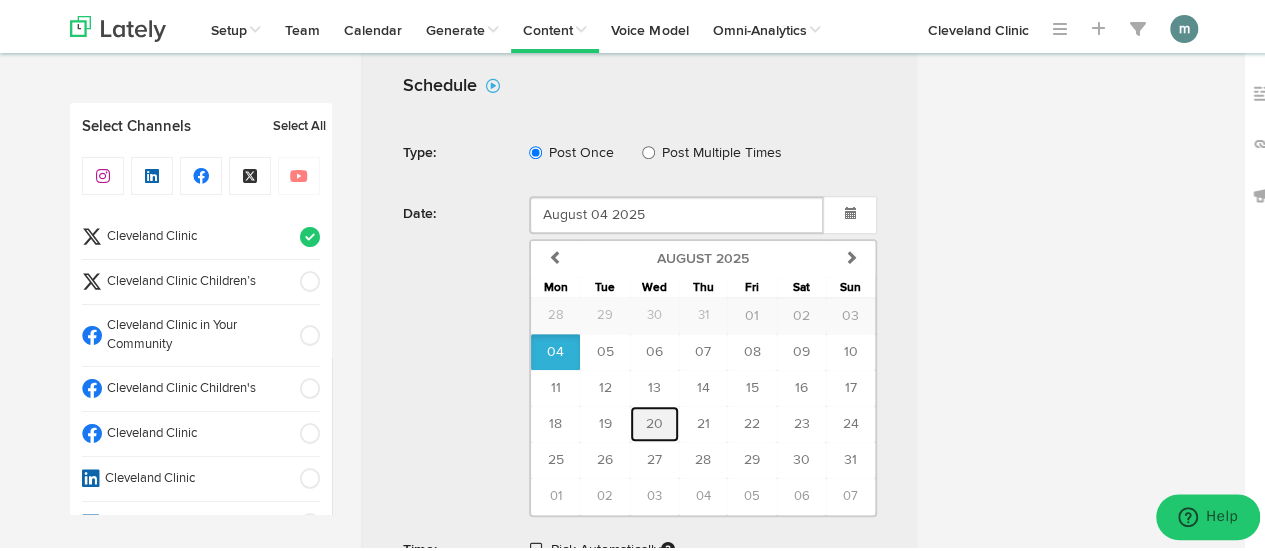 click on "20" at bounding box center [654, 421] 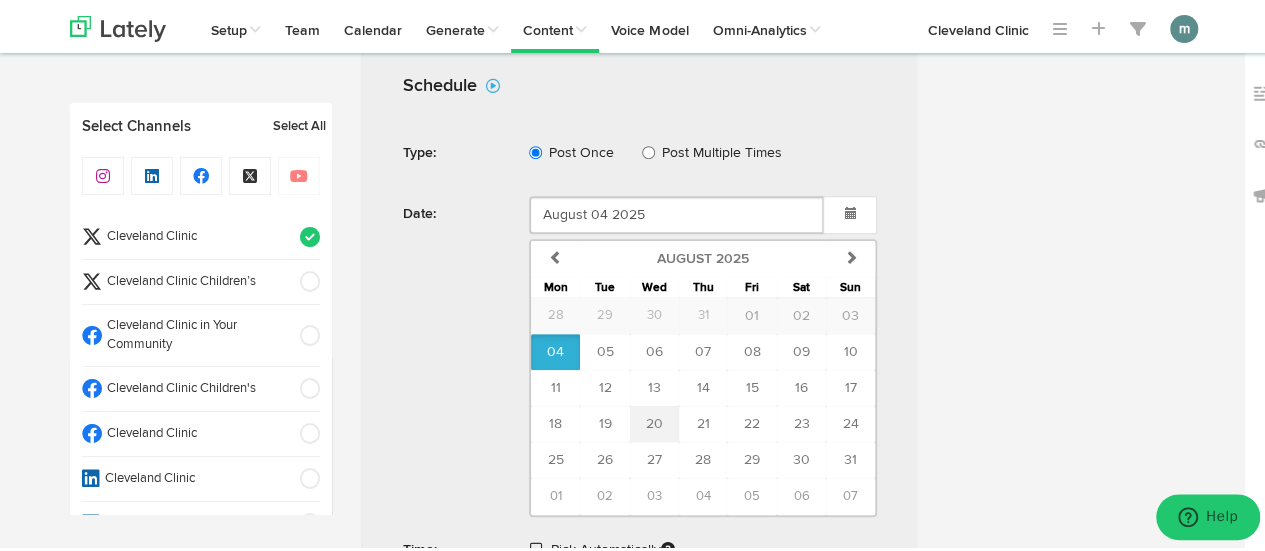 type on "[MONTH] [DAY] [YEAR]" 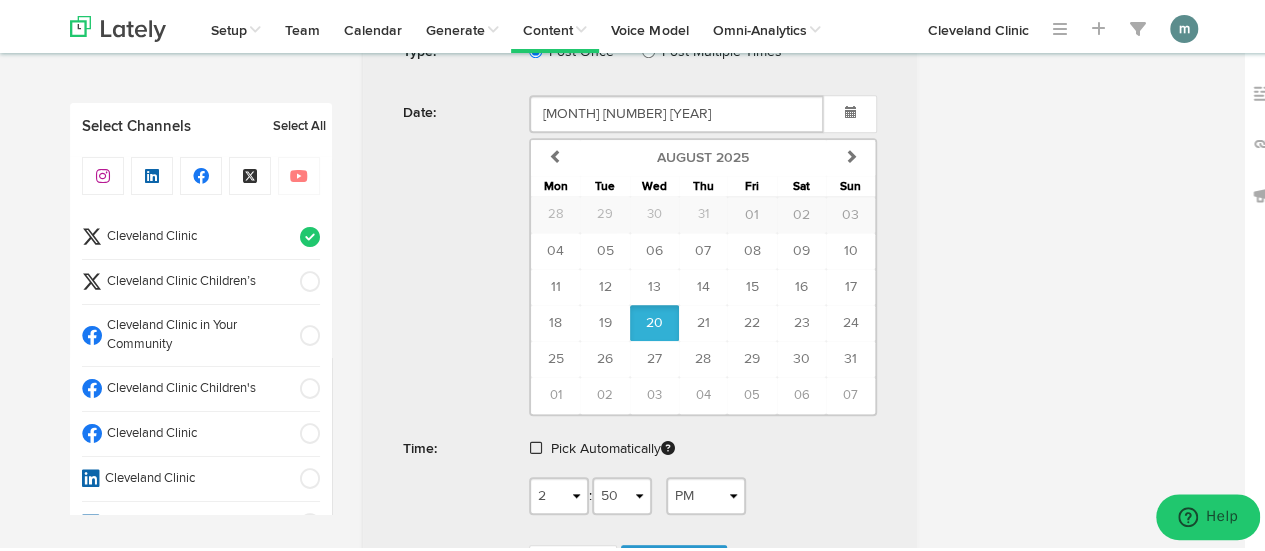 scroll, scrollTop: 888, scrollLeft: 0, axis: vertical 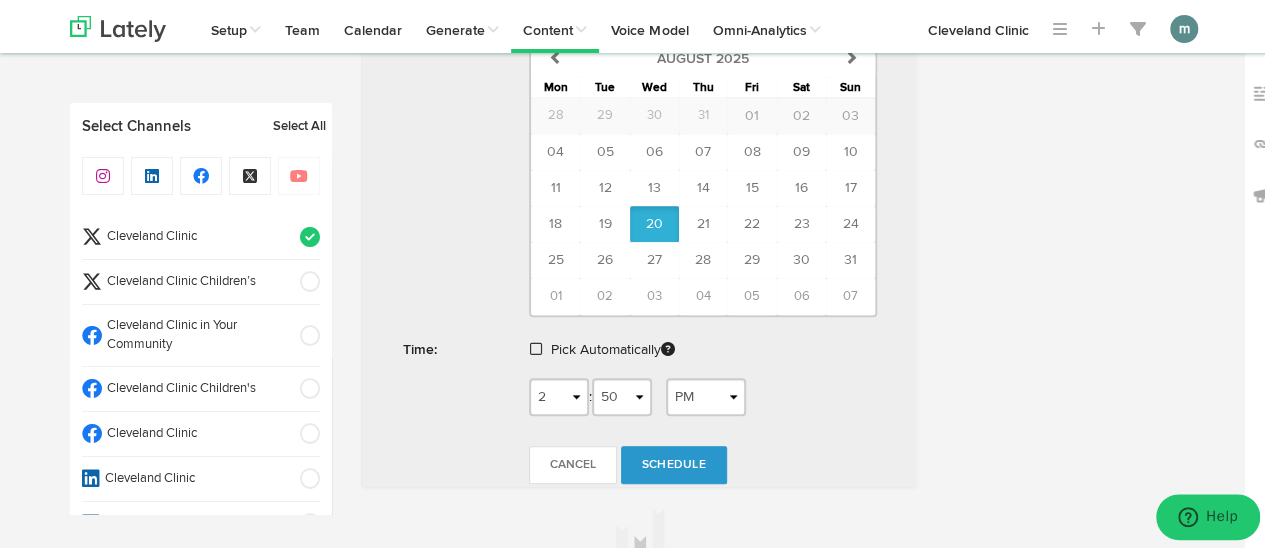 click at bounding box center (536, 346) 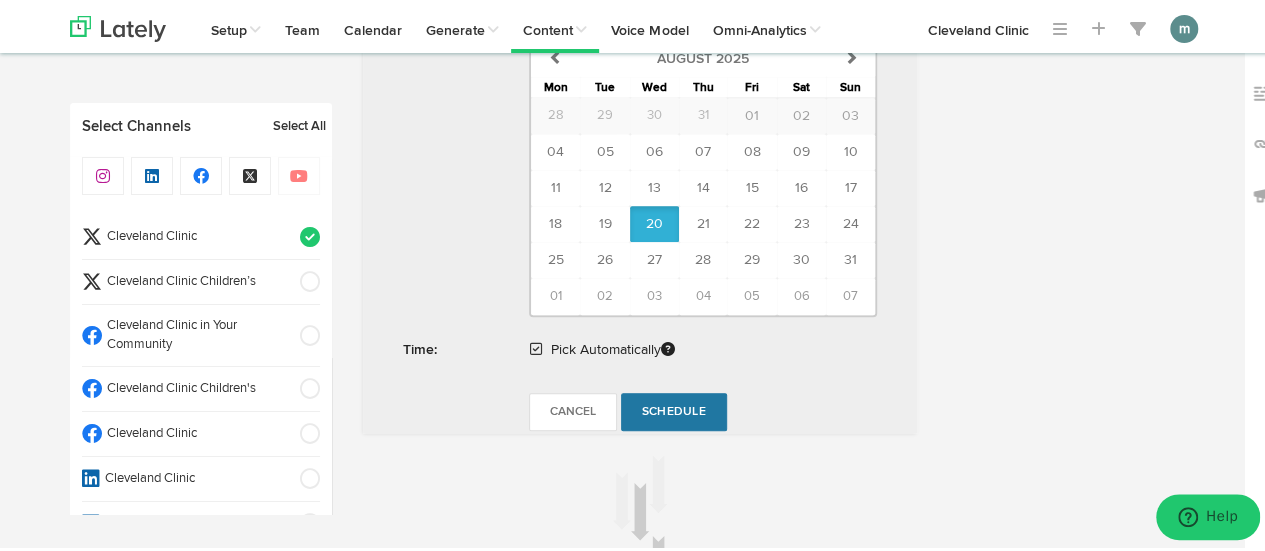 click on "Schedule" at bounding box center (674, 409) 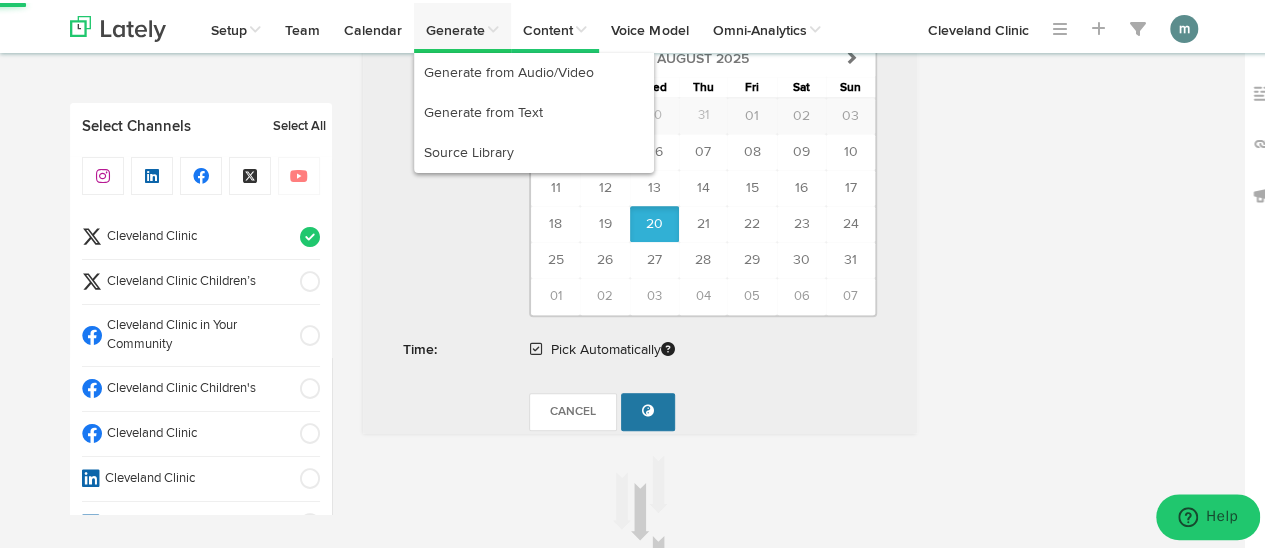radio on "true" 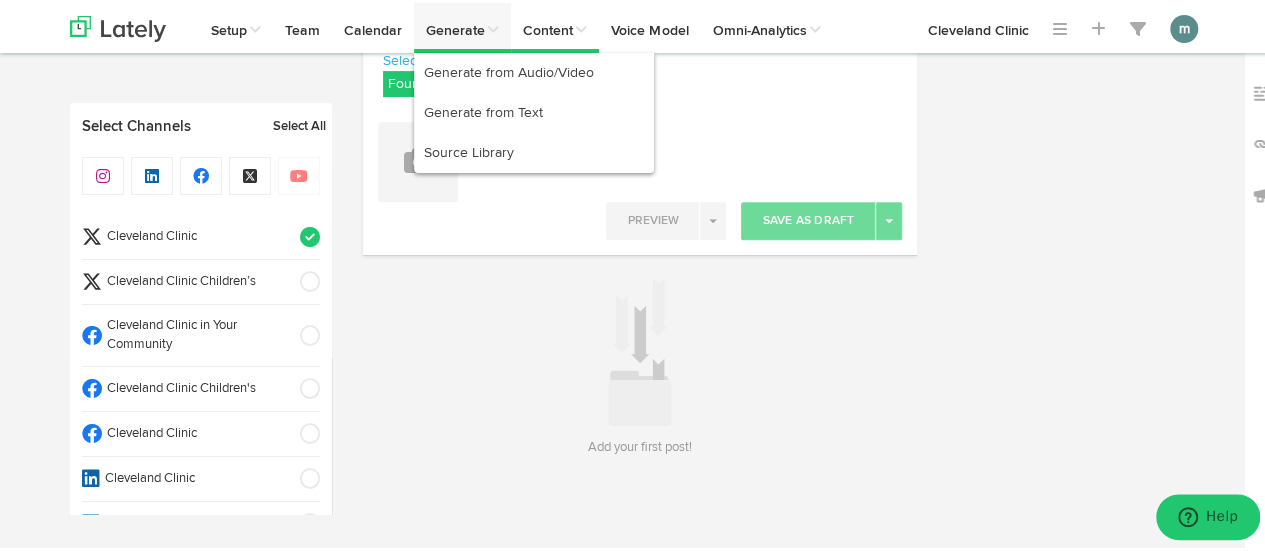 scroll, scrollTop: 295, scrollLeft: 0, axis: vertical 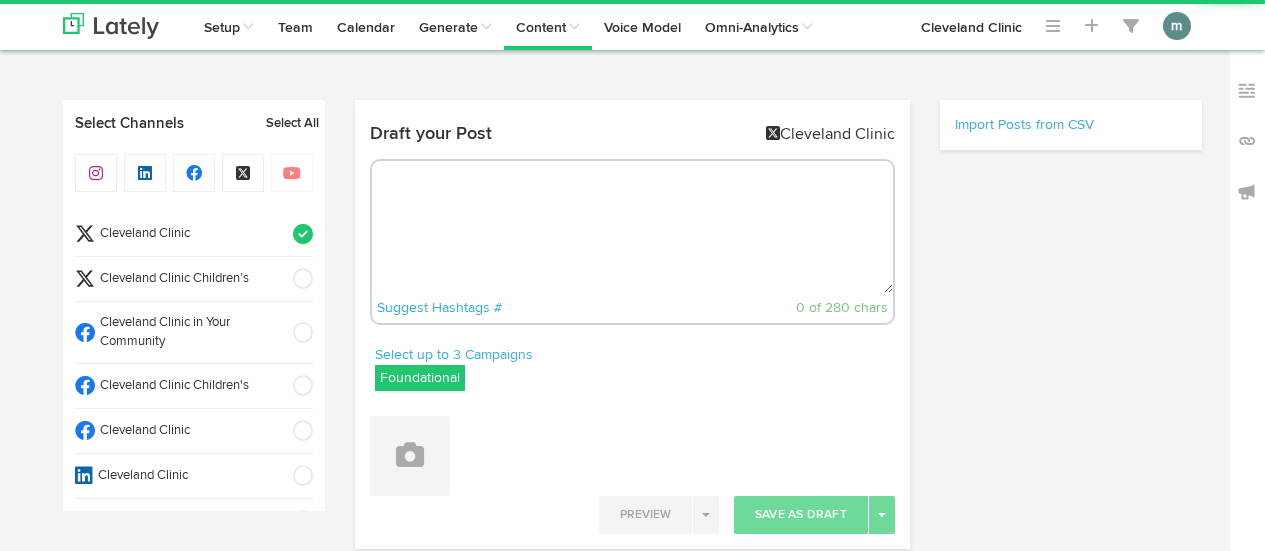 radio on "true" 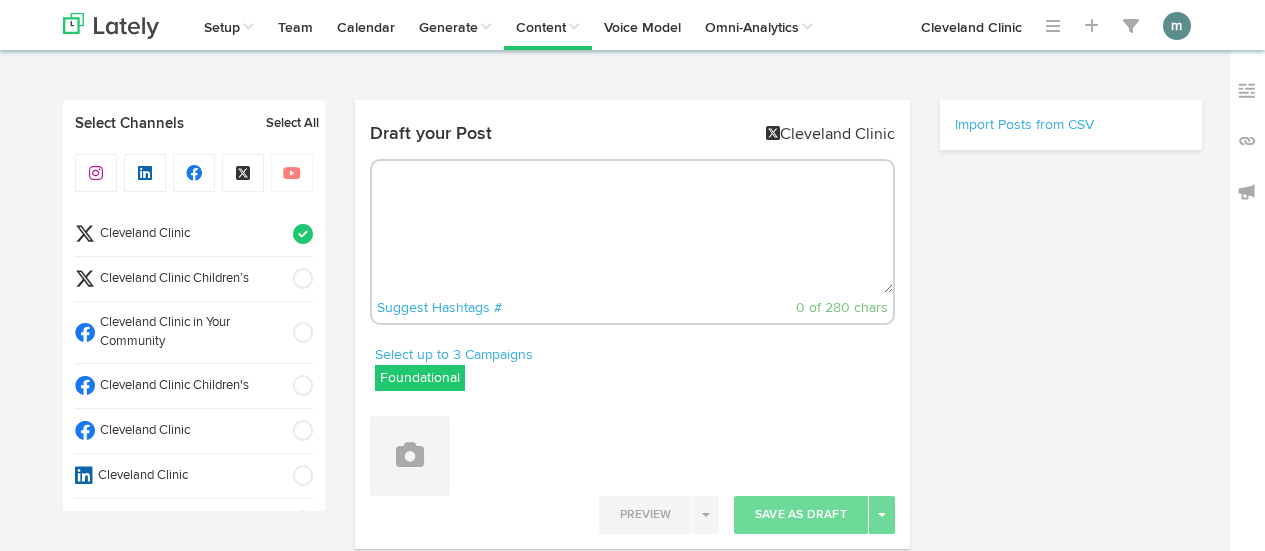scroll, scrollTop: 295, scrollLeft: 0, axis: vertical 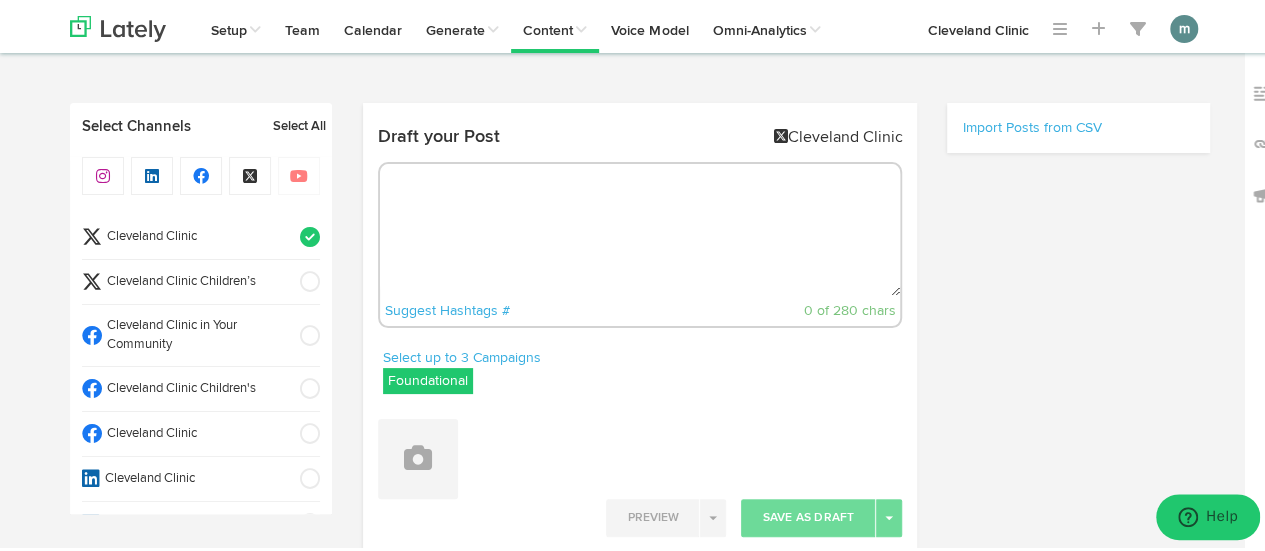 click on "Cleveland Clinic" at bounding box center (201, 234) 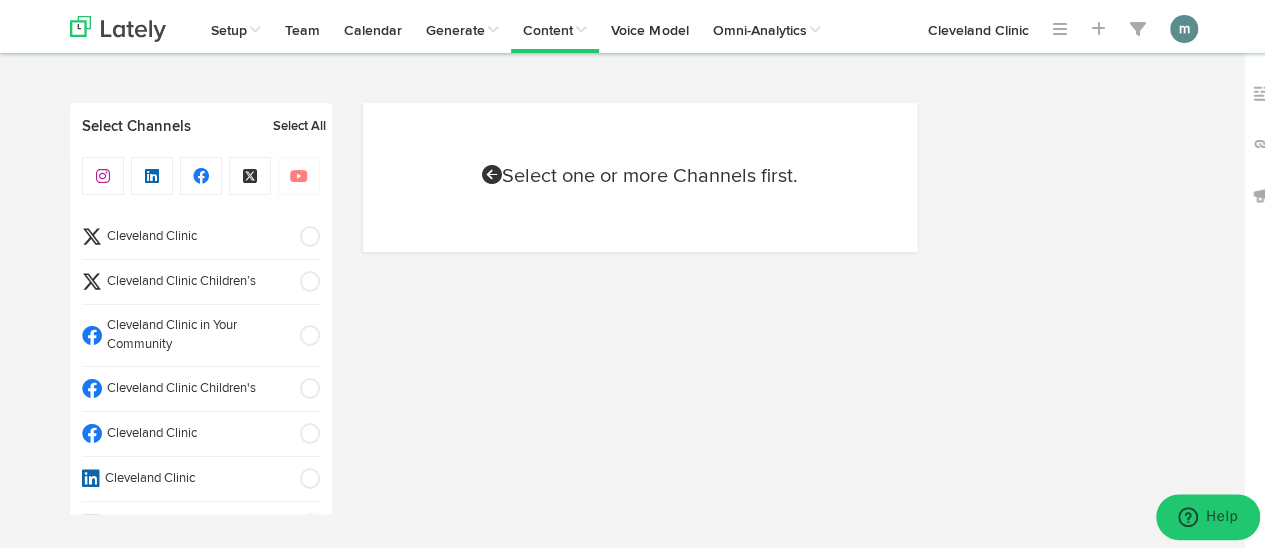 click on "Cleveland Clinic" at bounding box center (194, 431) 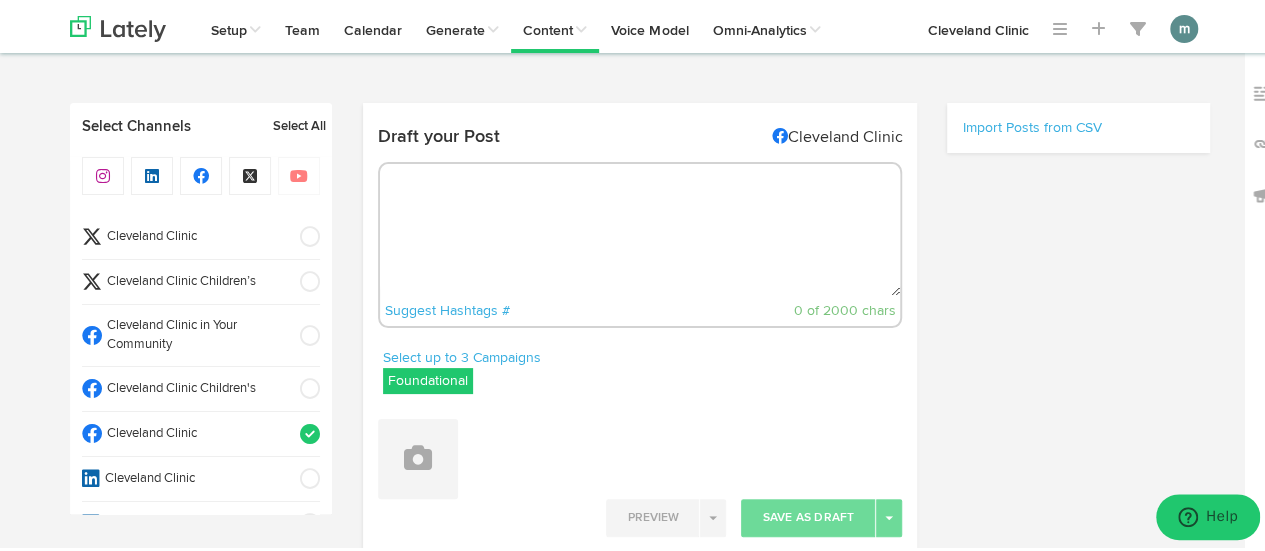 click at bounding box center (640, 227) 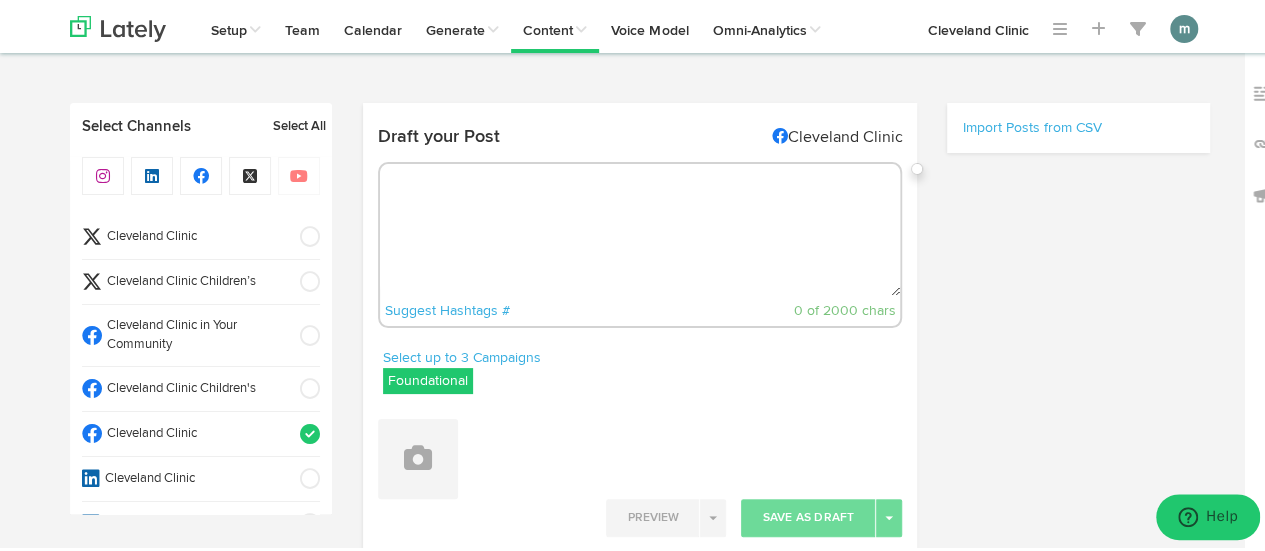 paste on "What is concierge medicine and what services can it offer? An internal medicine physician who serves in a concierge medicine practice explains. https://cle.clinic/3UceVIZ" 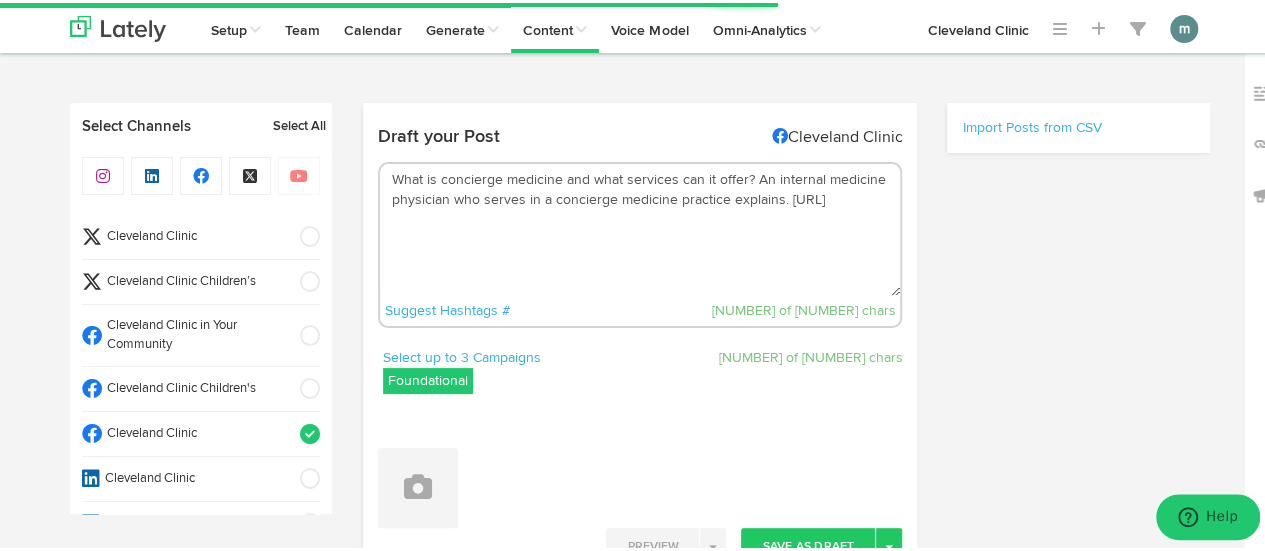 click on "What is concierge medicine and what services can it offer? An internal medicine physician who serves in a concierge medicine practice explains. https://cle.clinic/3UceVIZ" at bounding box center [640, 227] 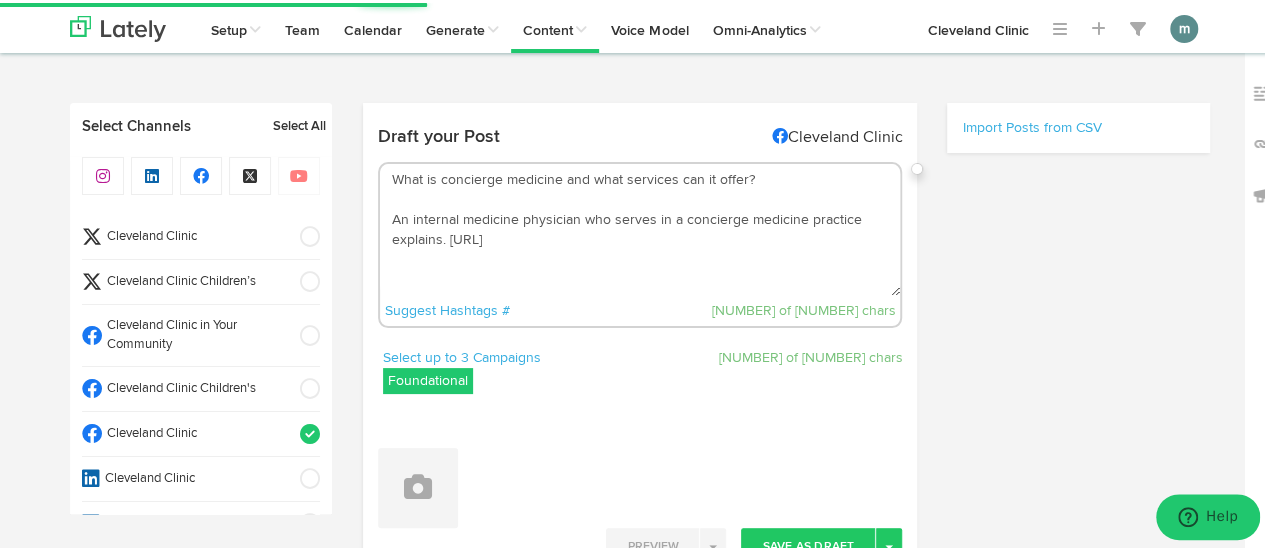 scroll, scrollTop: 100, scrollLeft: 0, axis: vertical 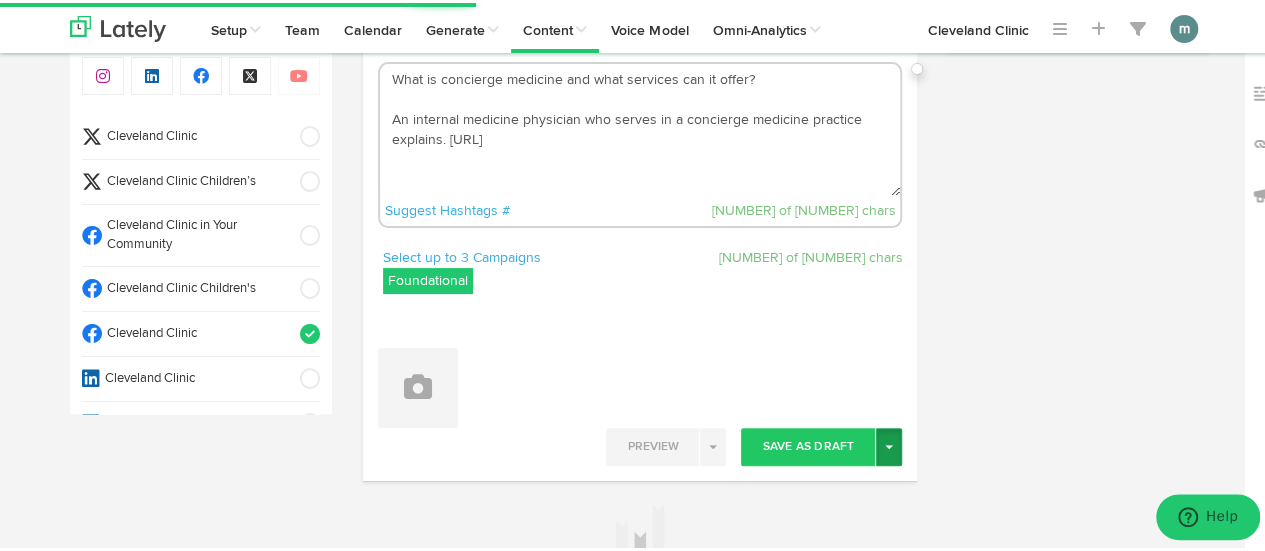 type on "What is concierge medicine and what services can it offer?
An internal medicine physician who serves in a concierge medicine practice explains. https://cle.clinic/3UceVIZ" 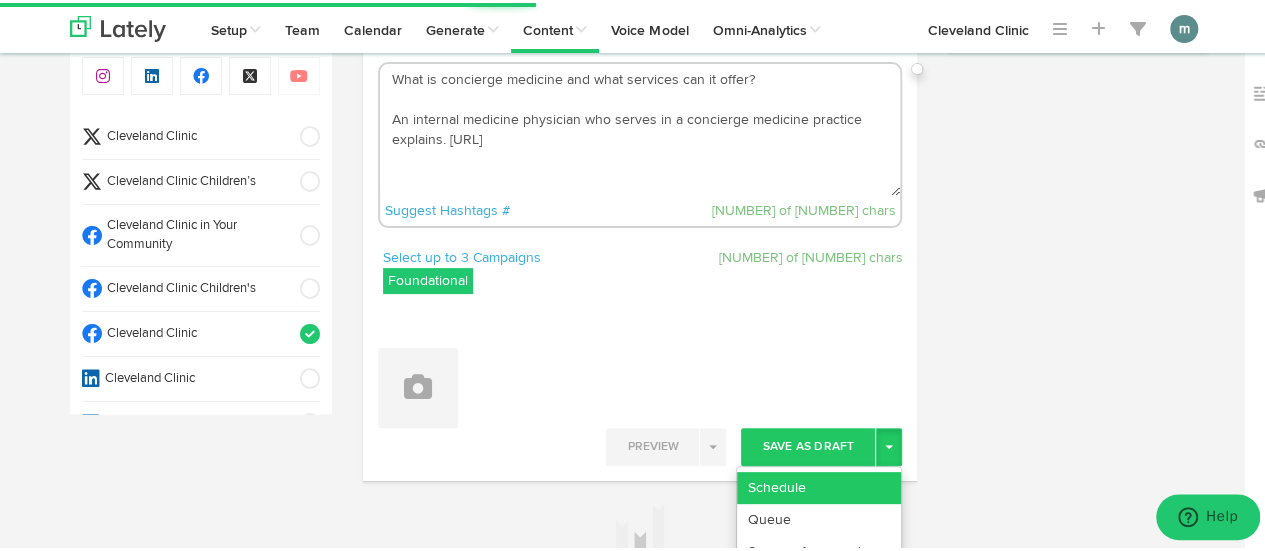 click on "Schedule" at bounding box center (819, 485) 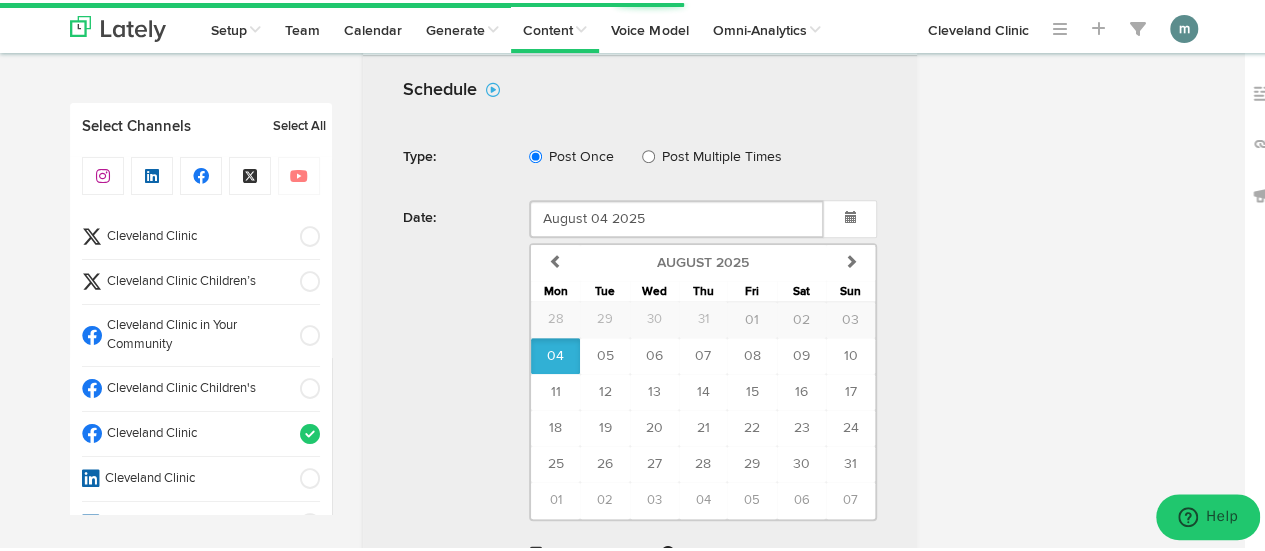 scroll, scrollTop: 545, scrollLeft: 0, axis: vertical 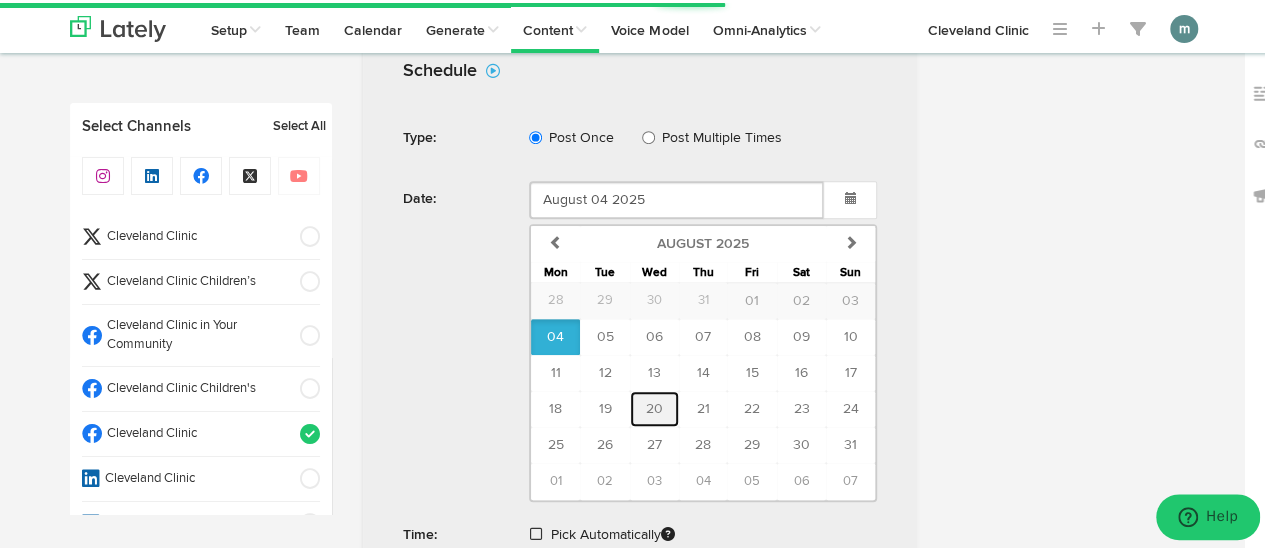 click on "20" at bounding box center (654, 406) 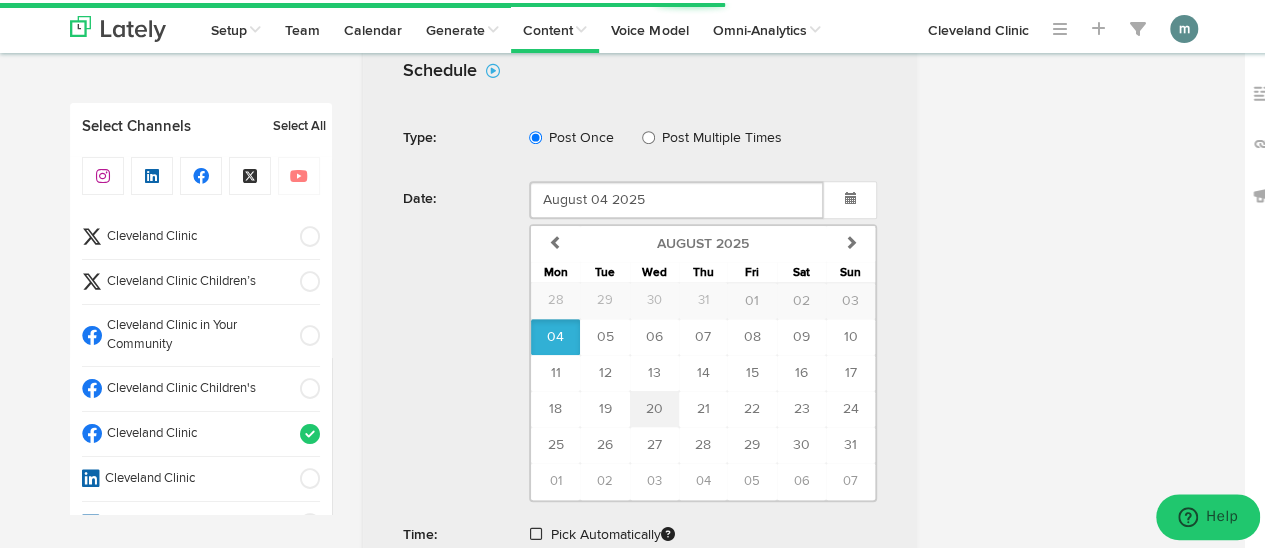 type on "[MONTH] [DAY] [YEAR]" 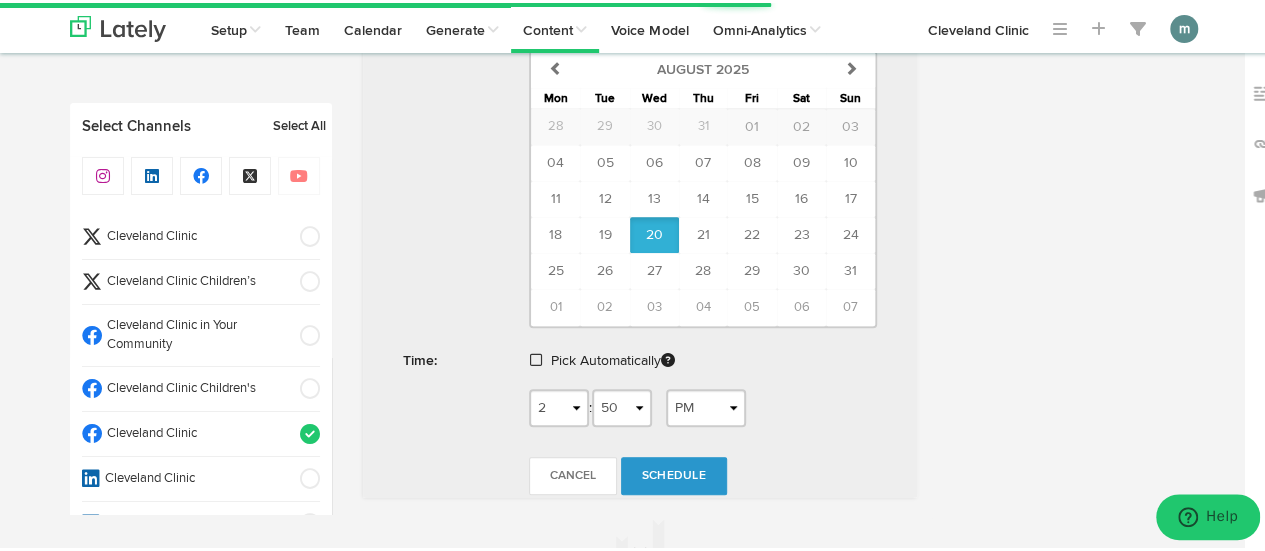 scroll, scrollTop: 745, scrollLeft: 0, axis: vertical 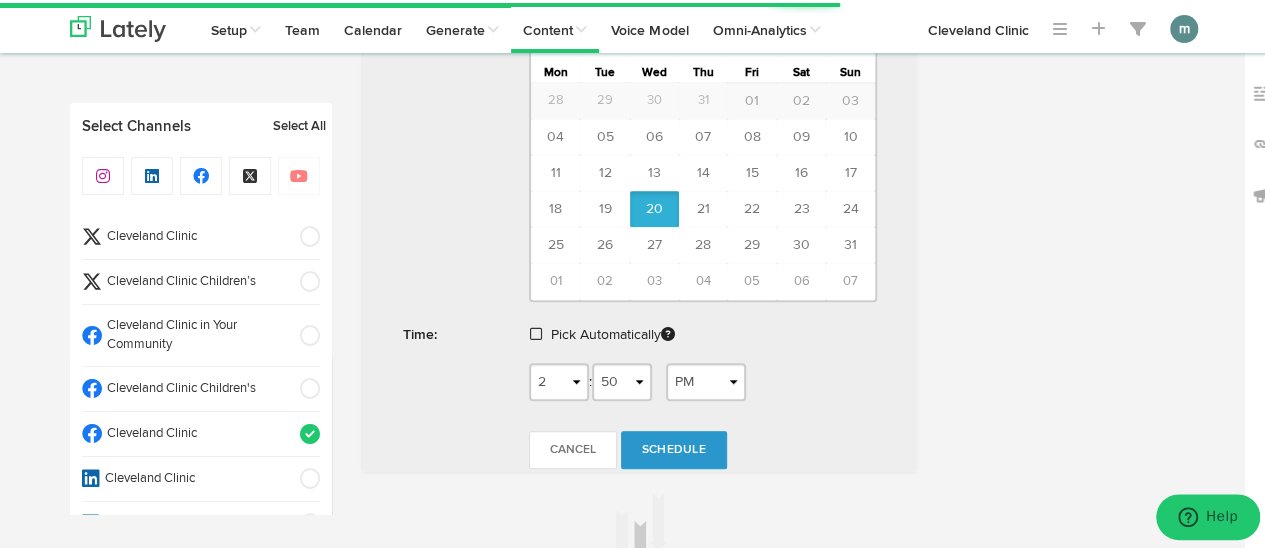 click at bounding box center [536, 331] 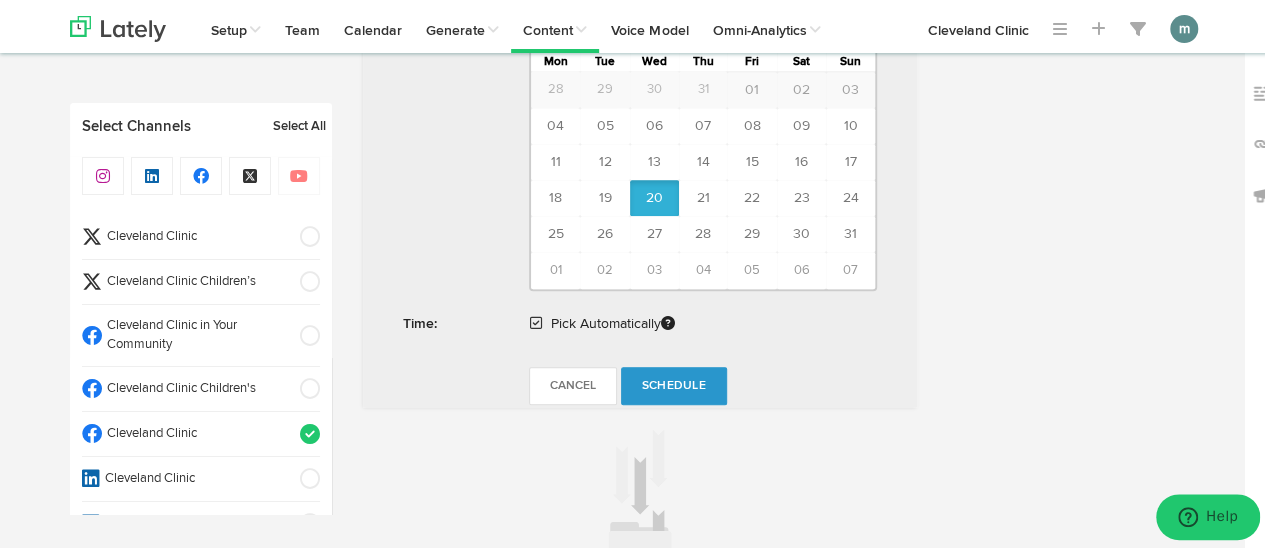 scroll, scrollTop: 945, scrollLeft: 0, axis: vertical 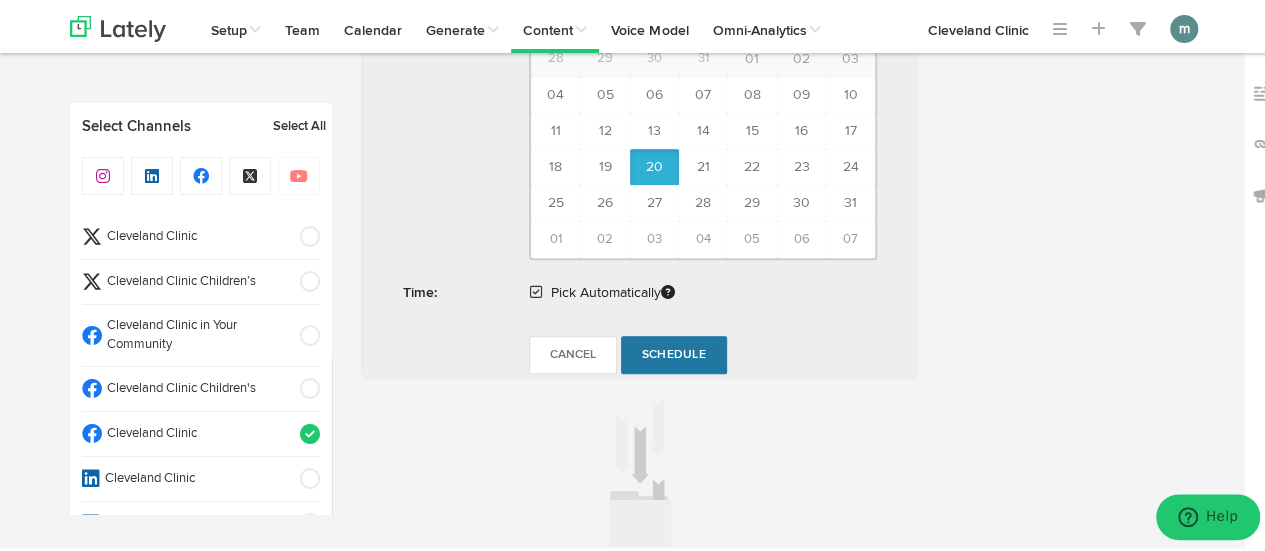 click on "Schedule" at bounding box center (674, 352) 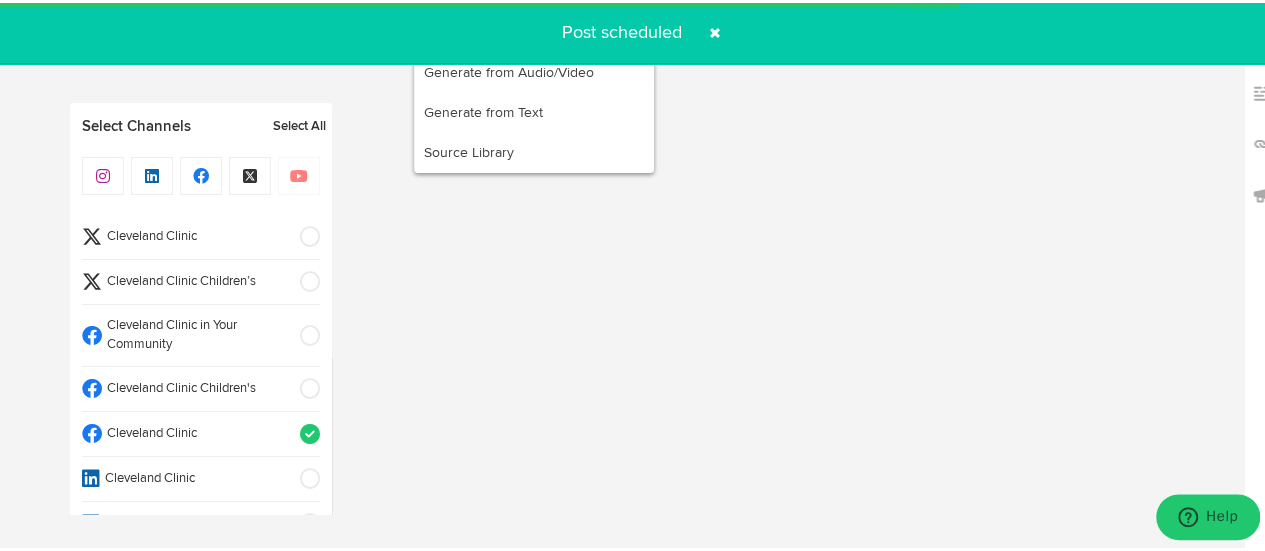 radio on "true" 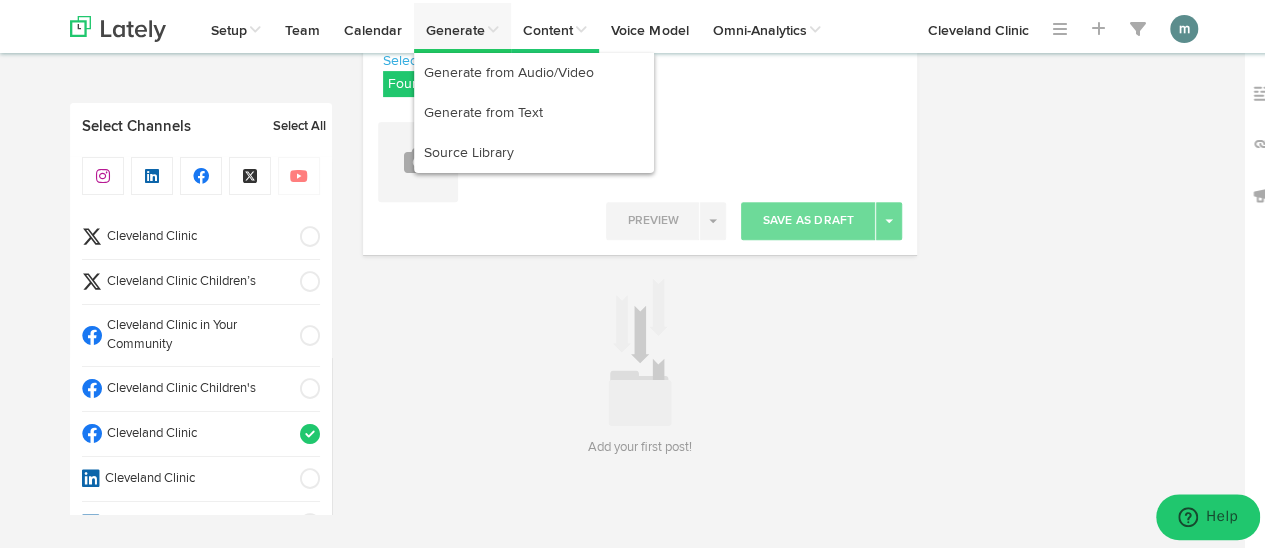 scroll, scrollTop: 295, scrollLeft: 0, axis: vertical 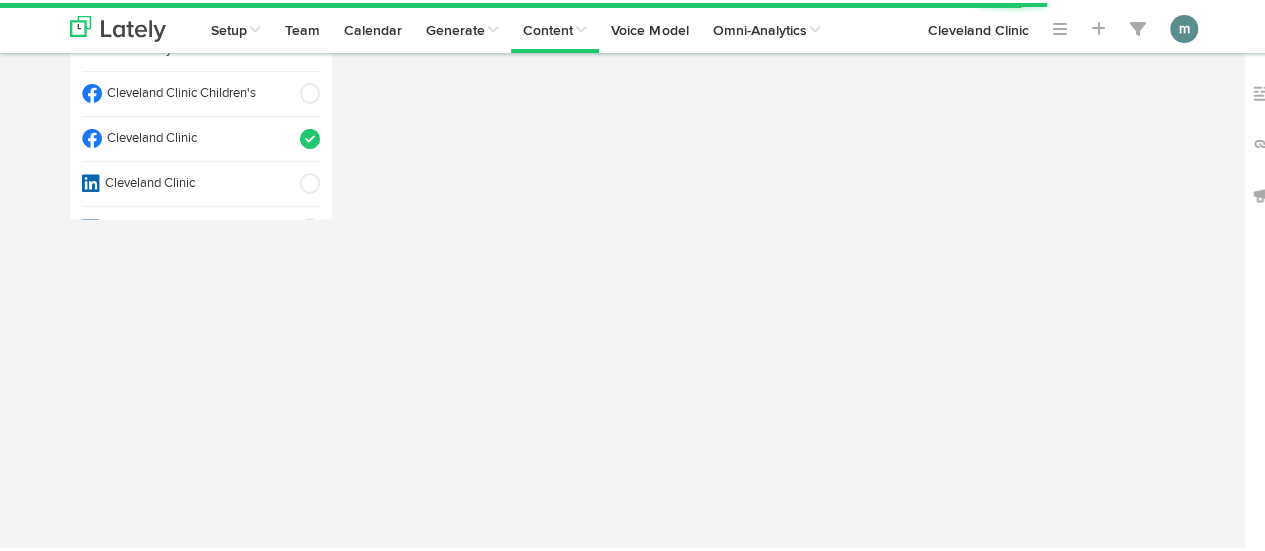 select on "2" 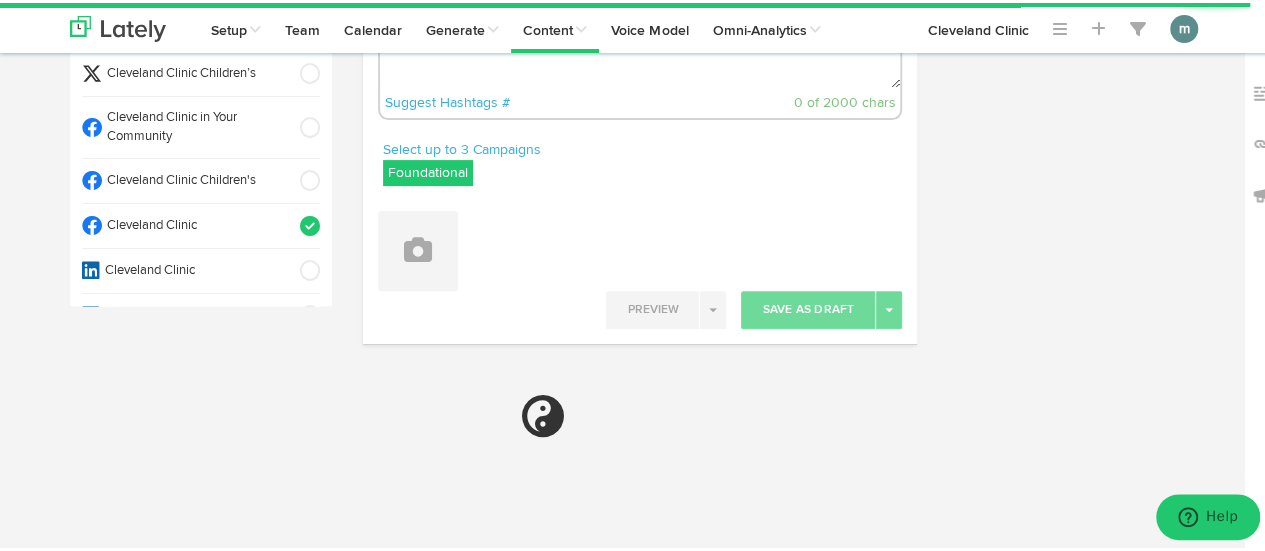 scroll, scrollTop: 95, scrollLeft: 0, axis: vertical 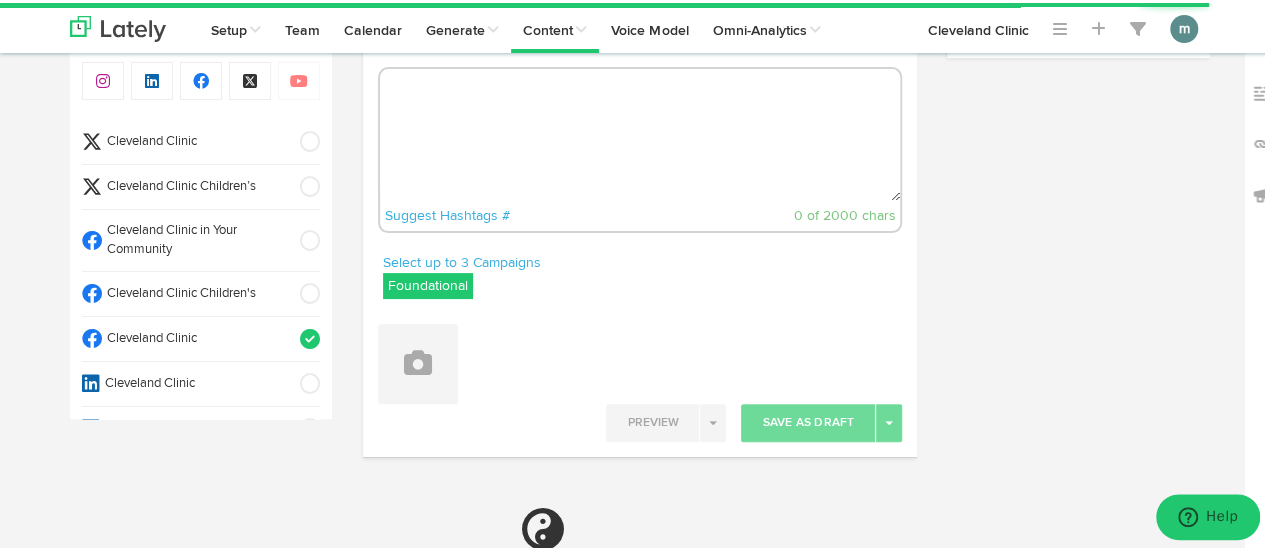 click at bounding box center (640, 132) 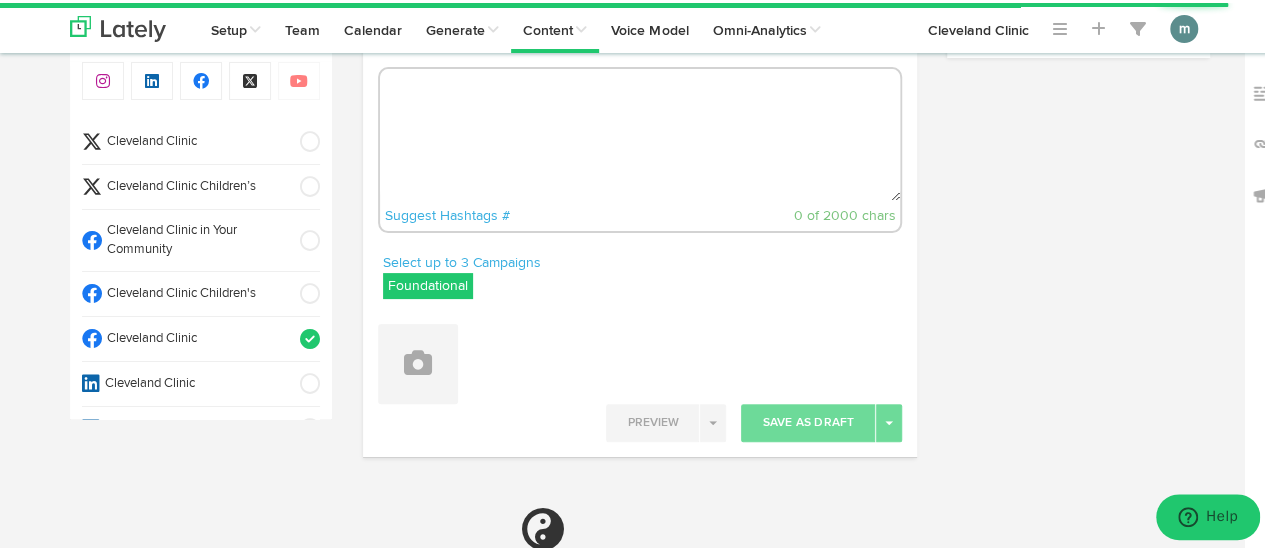 paste on "There may be a time when you need to eat soft foods that are easy to digest. In that case, your healthcare provider may suggest following a soft food diet. https://cle.clinic/45eFX7x" 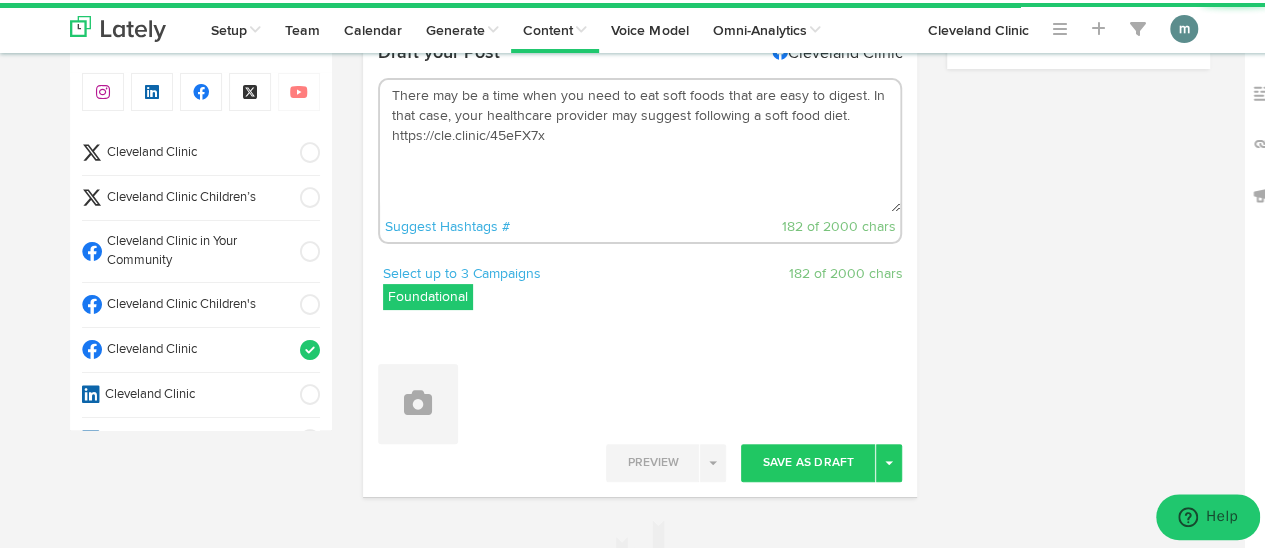 scroll, scrollTop: 200, scrollLeft: 0, axis: vertical 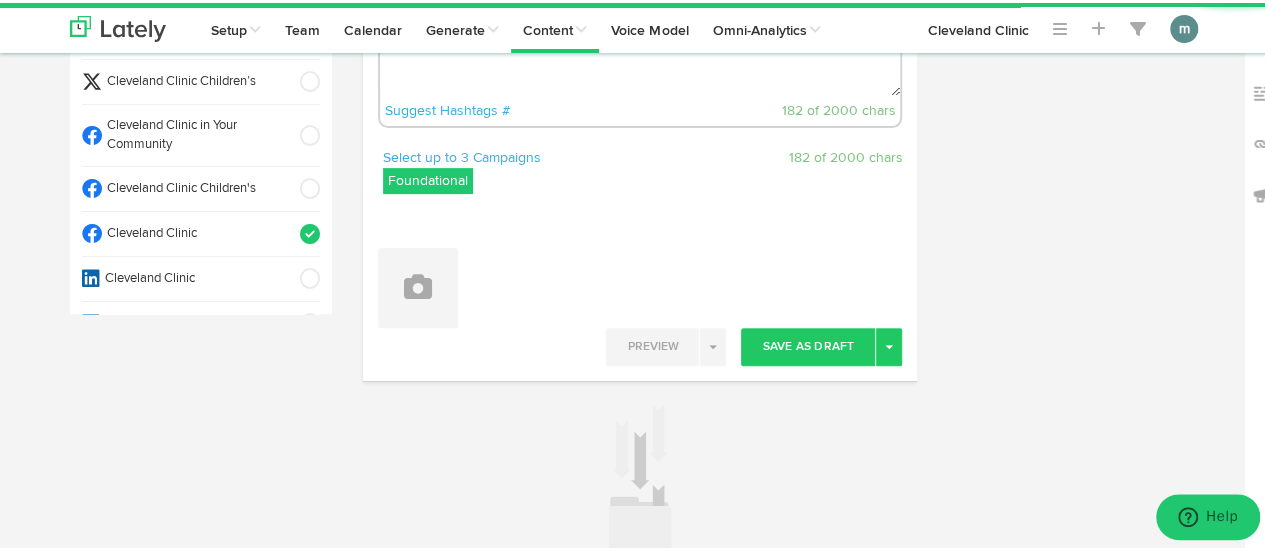 type on "There may be a time when you need to eat soft foods that are easy to digest. In that case, your healthcare provider may suggest following a soft food diet. https://cle.clinic/45eFX7x" 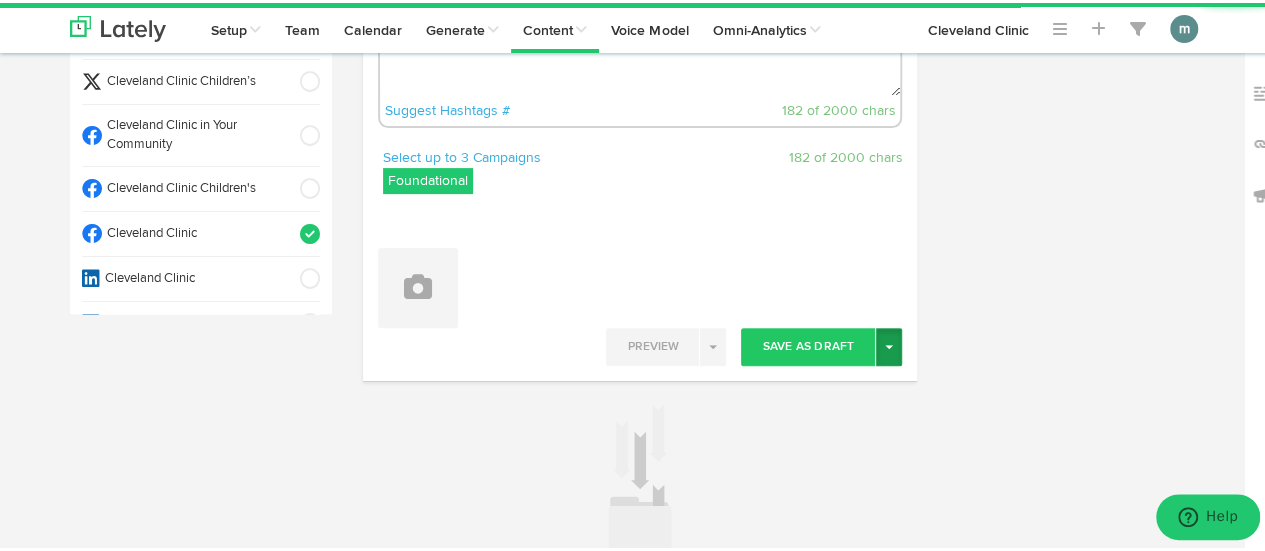 click on "Toggle Dropdown" at bounding box center [889, 344] 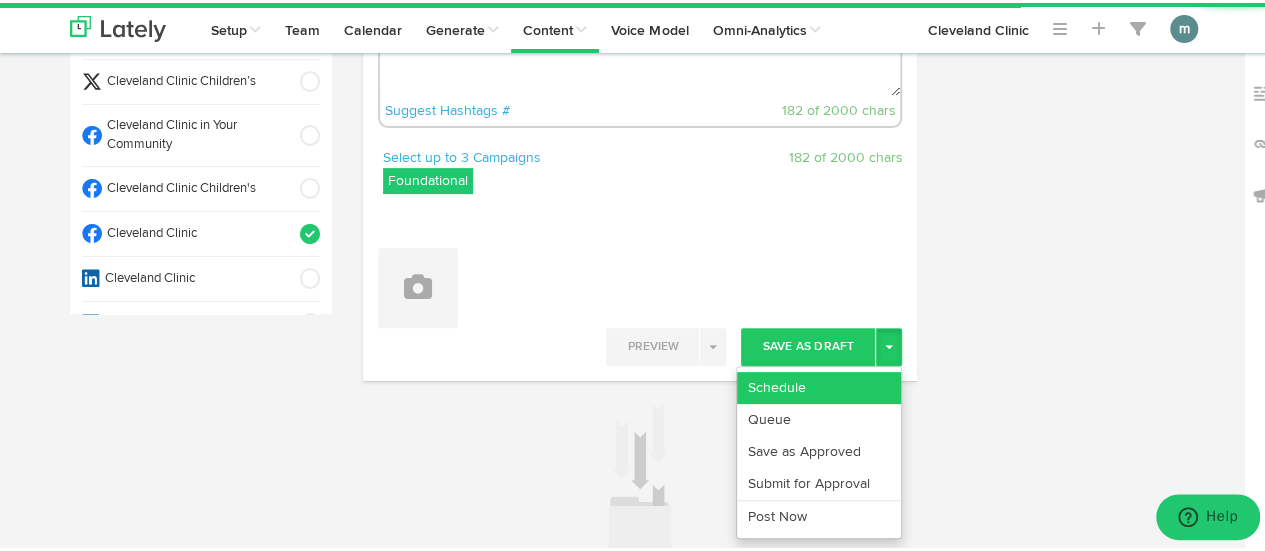 click on "Schedule" at bounding box center [819, 385] 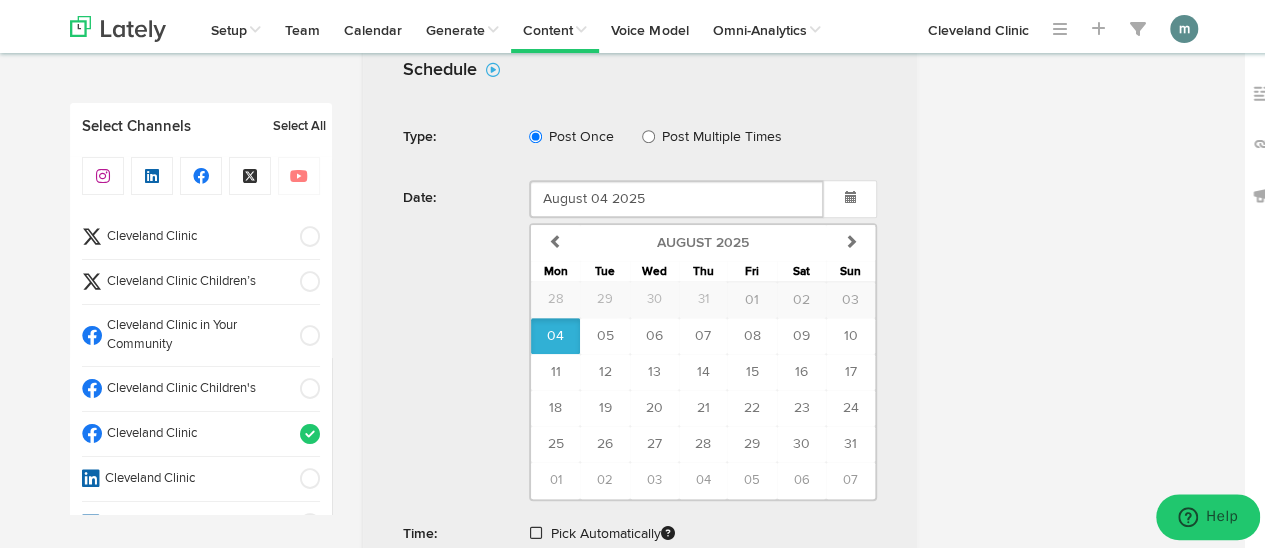 scroll, scrollTop: 768, scrollLeft: 0, axis: vertical 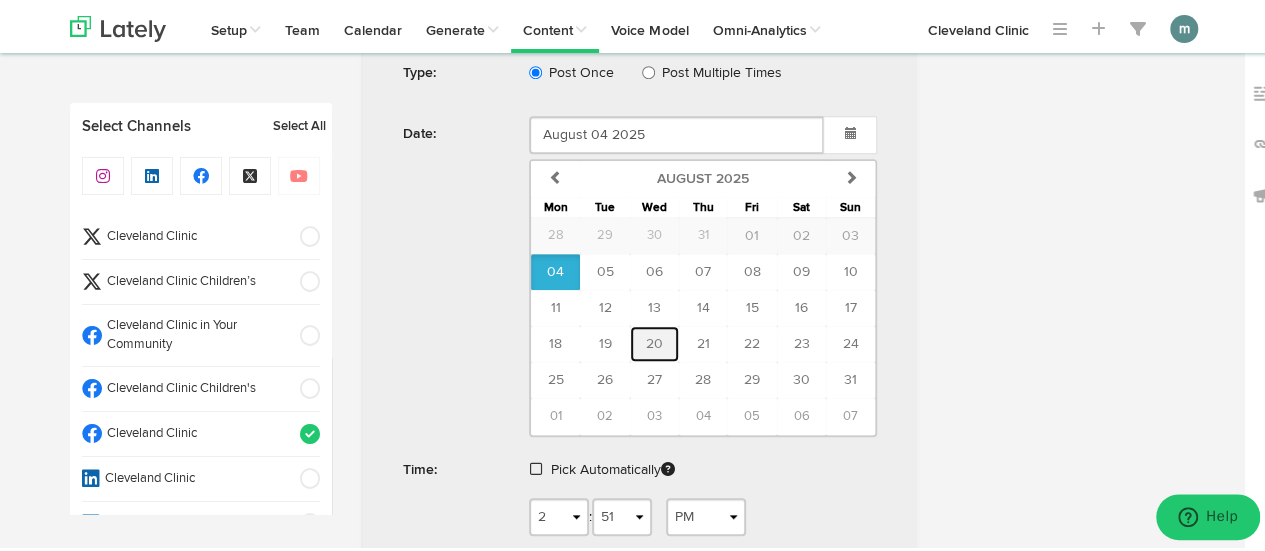 click on "20" at bounding box center [654, 341] 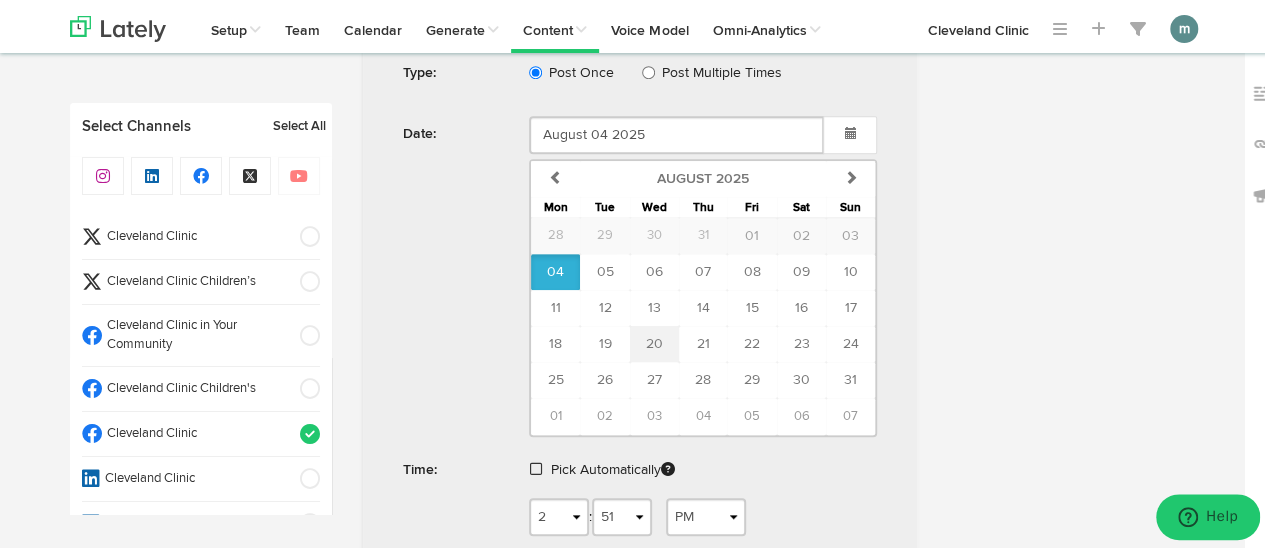 type on "[MONTH] [DAY] [YEAR]" 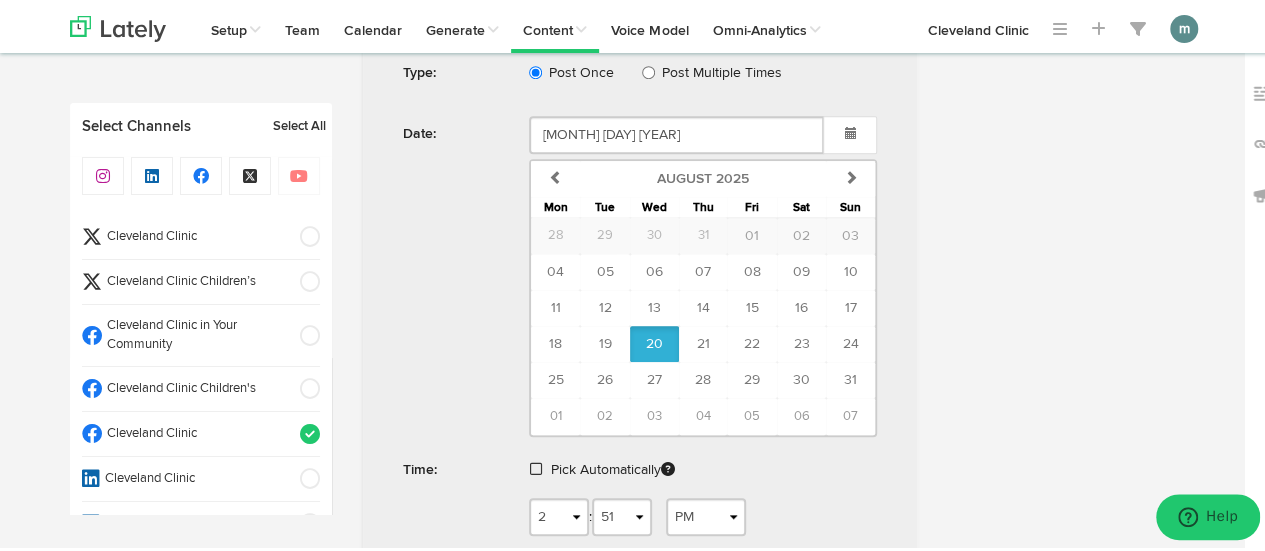click at bounding box center [536, 466] 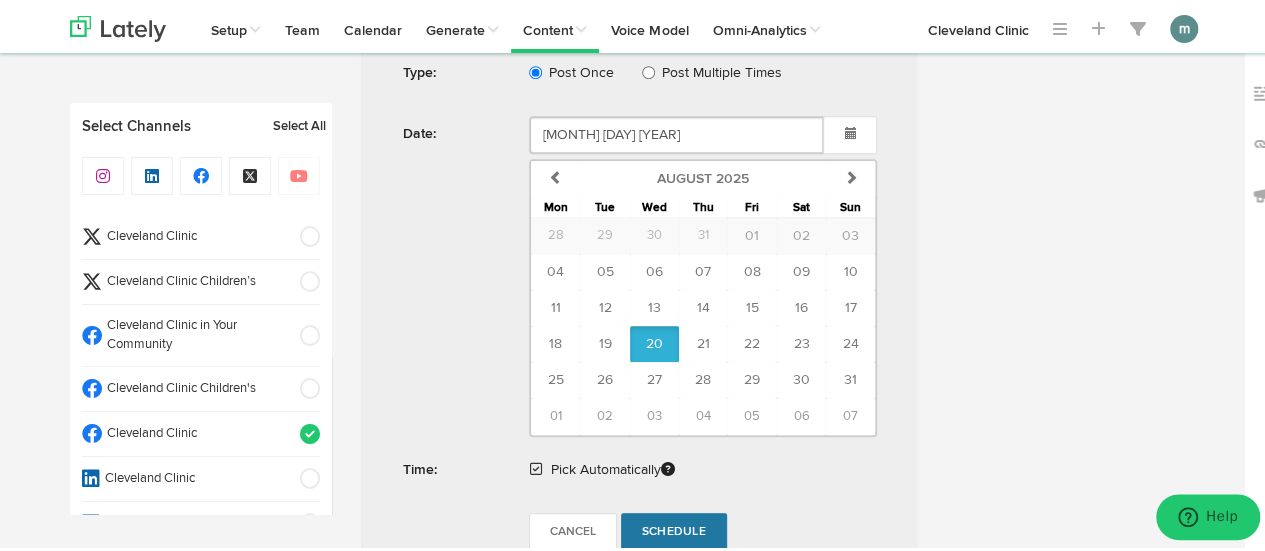 click on "Schedule" at bounding box center [674, 529] 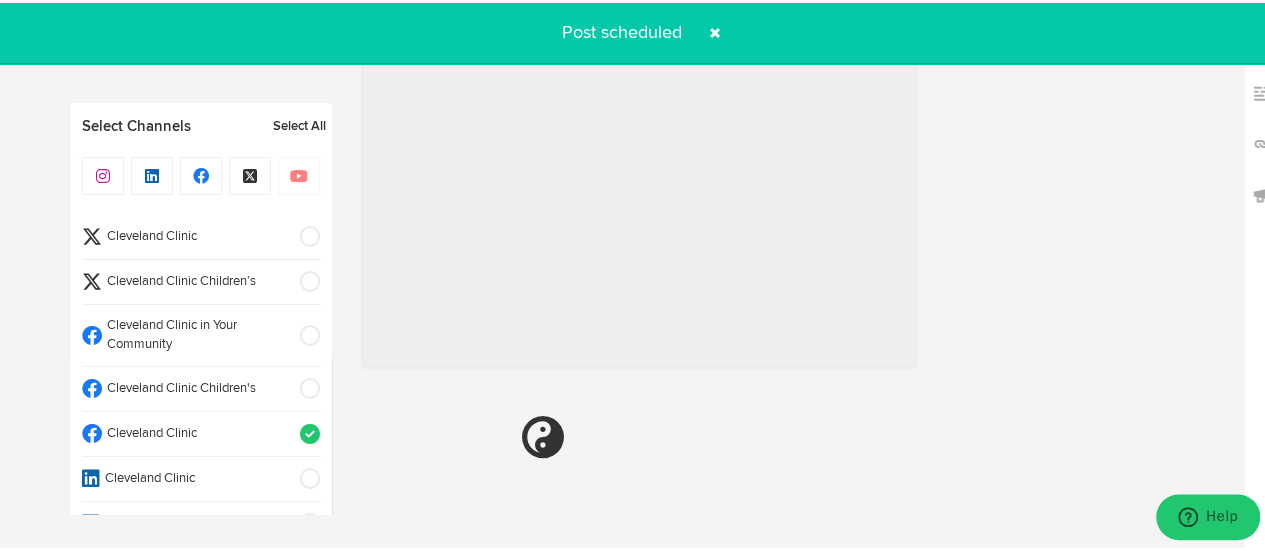 radio on "true" 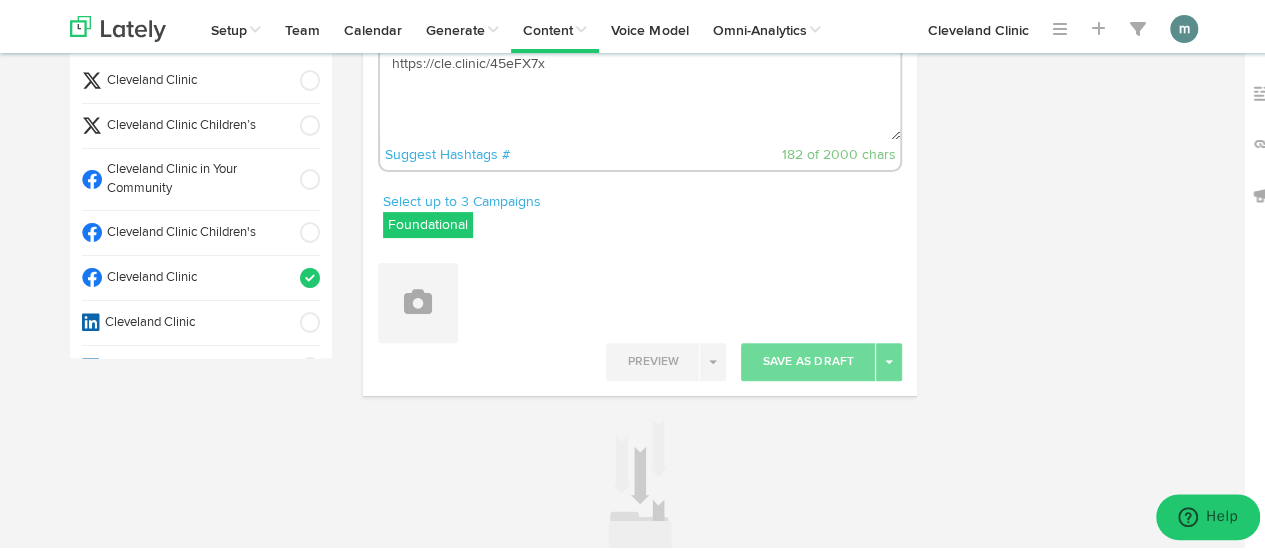 scroll, scrollTop: 0, scrollLeft: 0, axis: both 